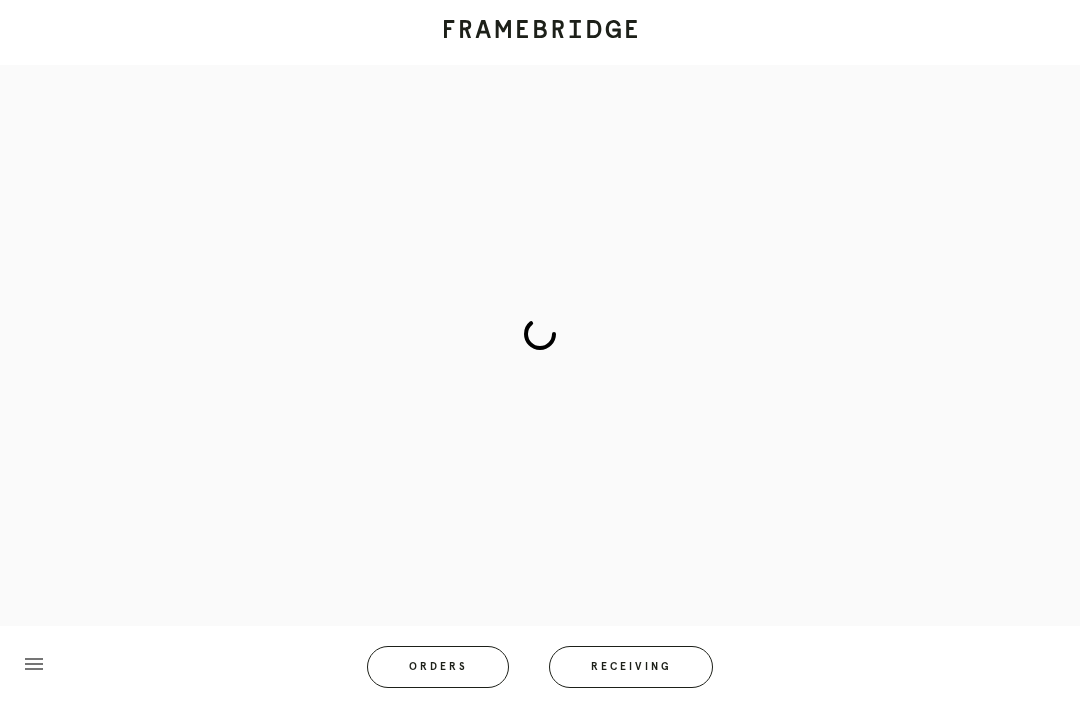 scroll, scrollTop: 83, scrollLeft: 0, axis: vertical 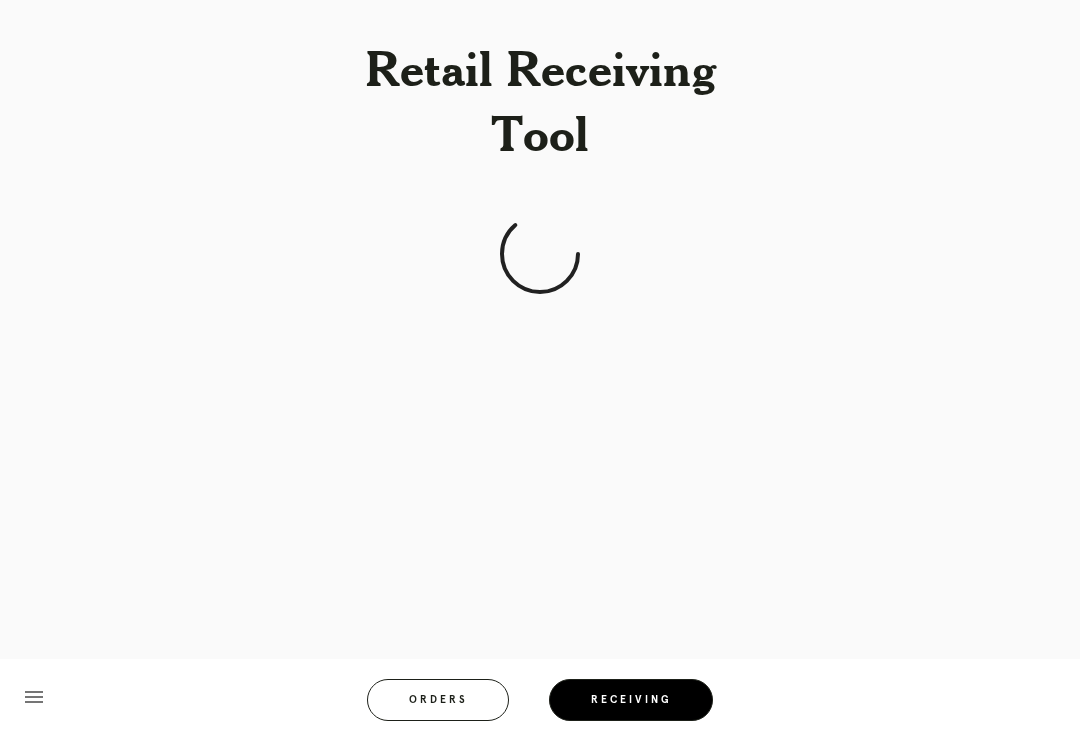 click on "menu
Orders
Receiving" at bounding box center (540, 699) 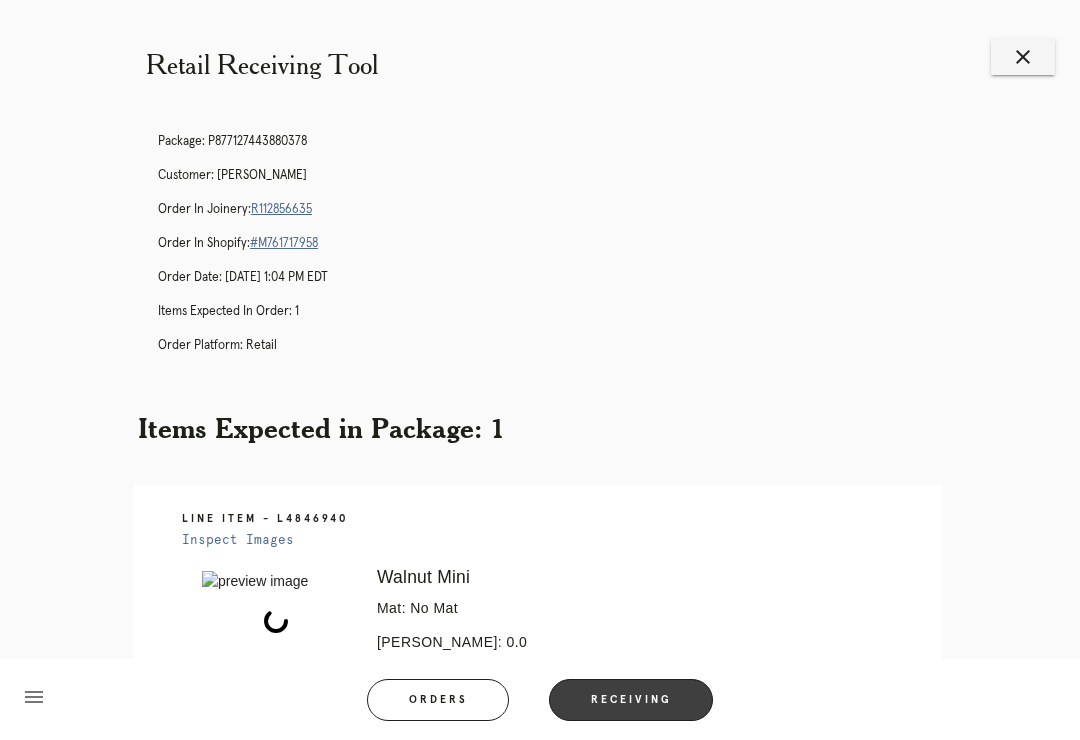 click on "Receiving" at bounding box center [631, 700] 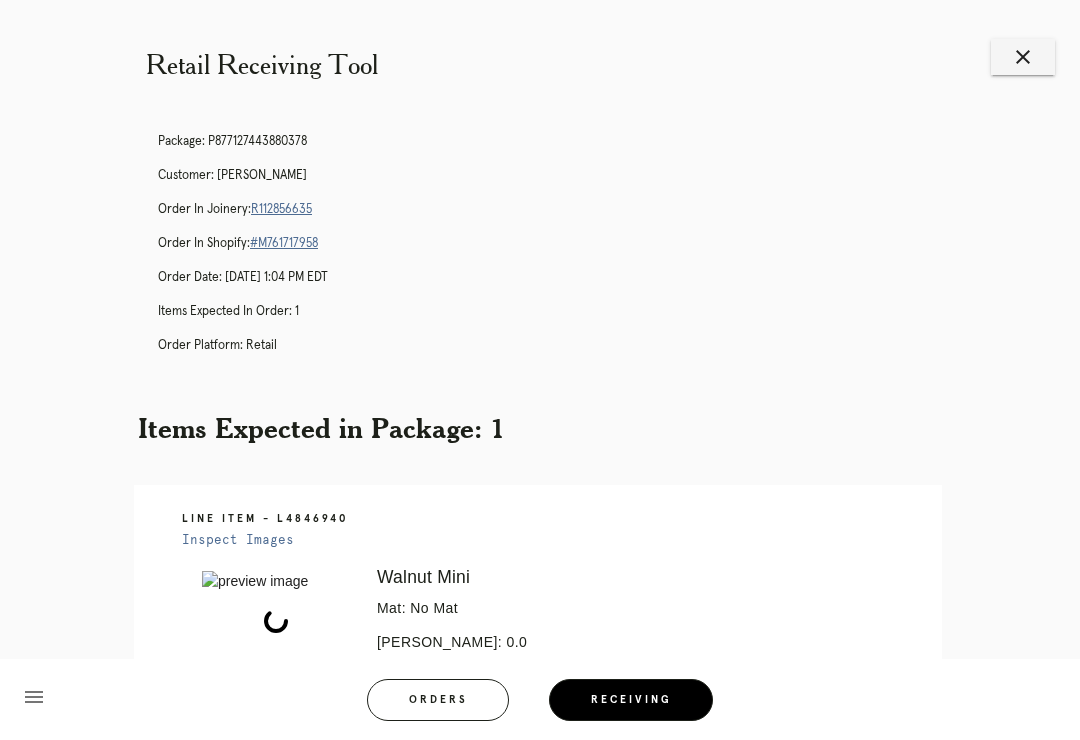 click on "Receiving" at bounding box center [631, 700] 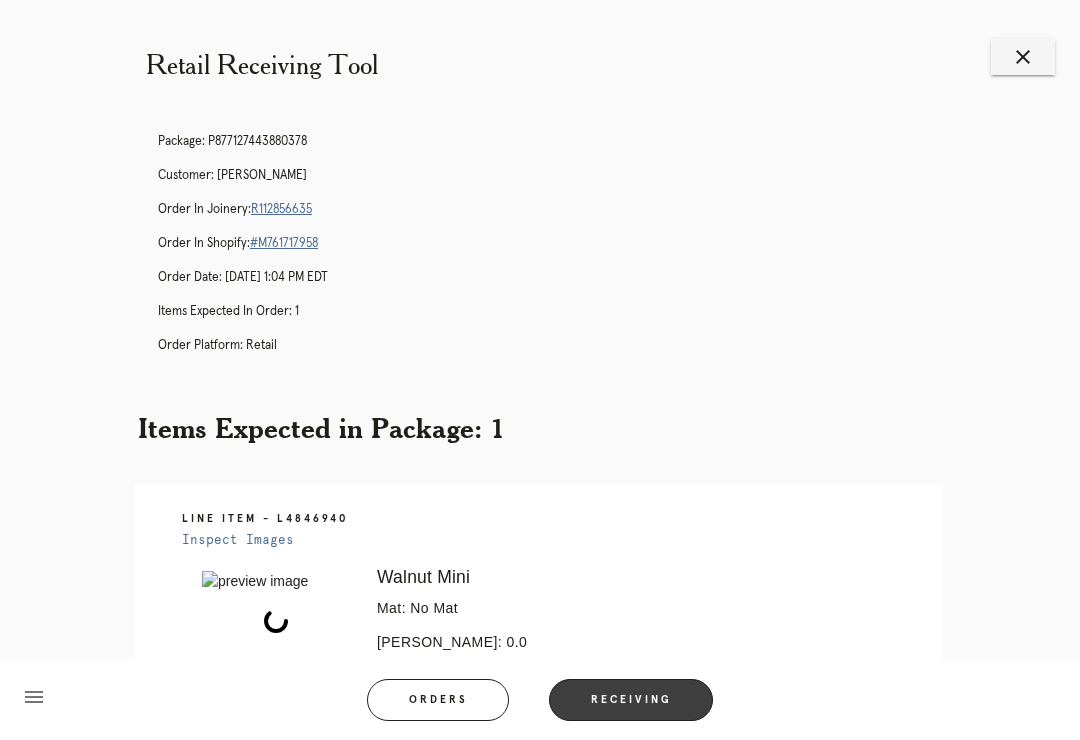 click on "Receiving" at bounding box center [631, 700] 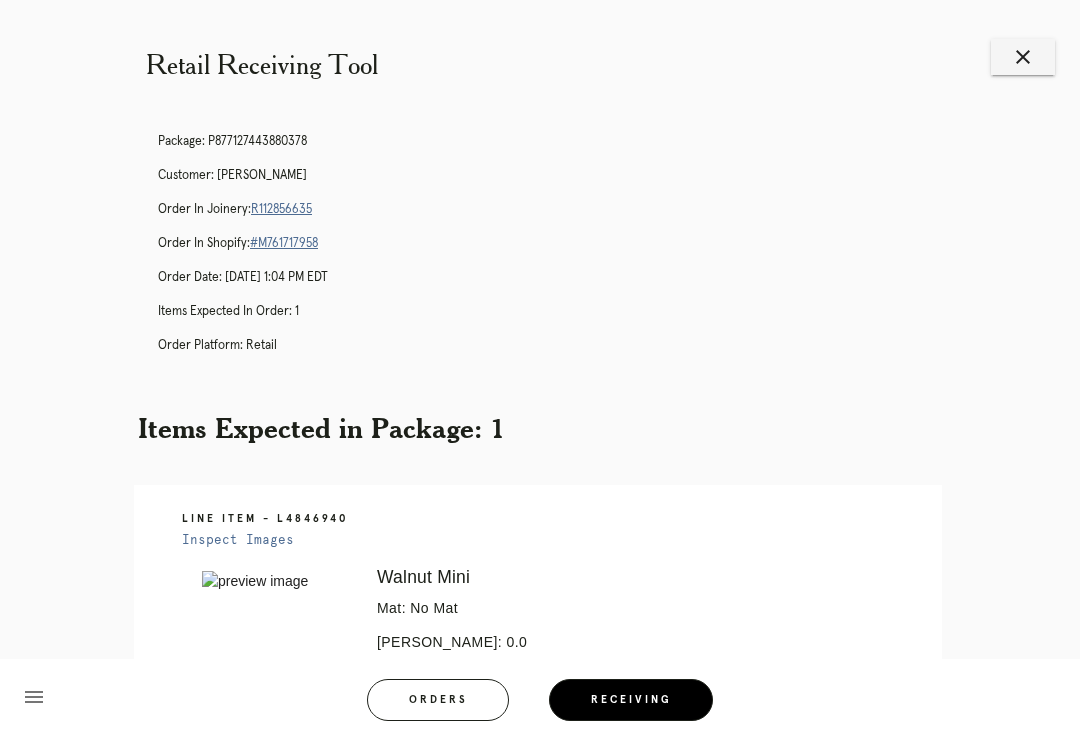 click on "Receiving" at bounding box center (631, 700) 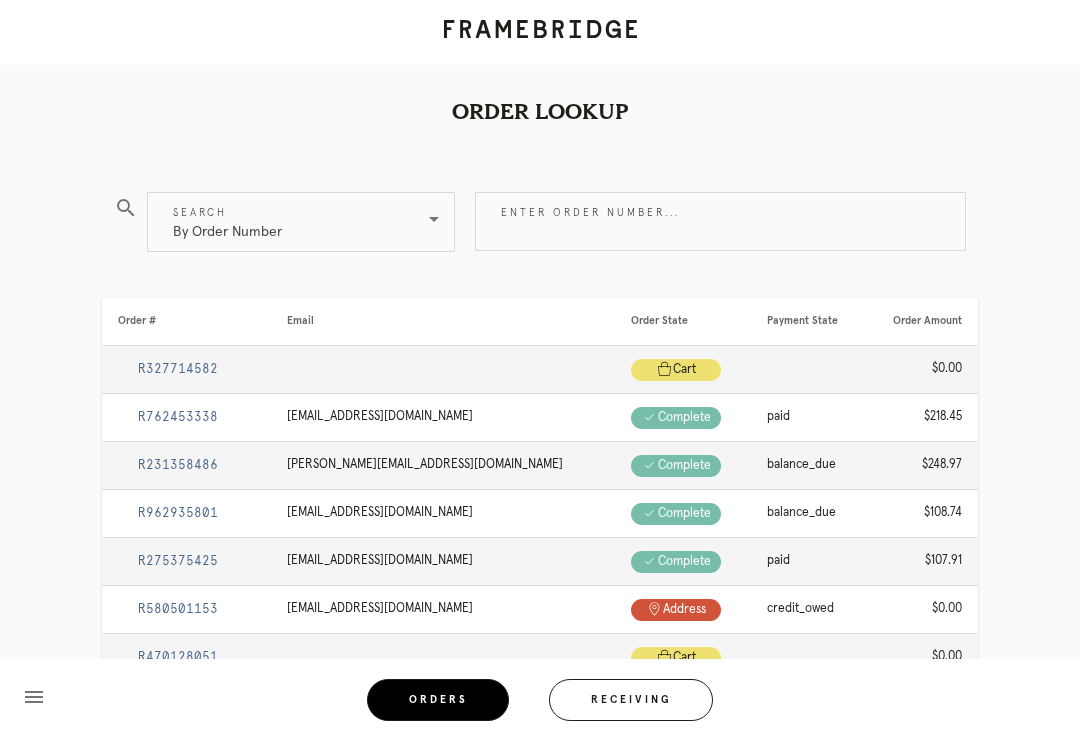 click on "Receiving" at bounding box center [631, 700] 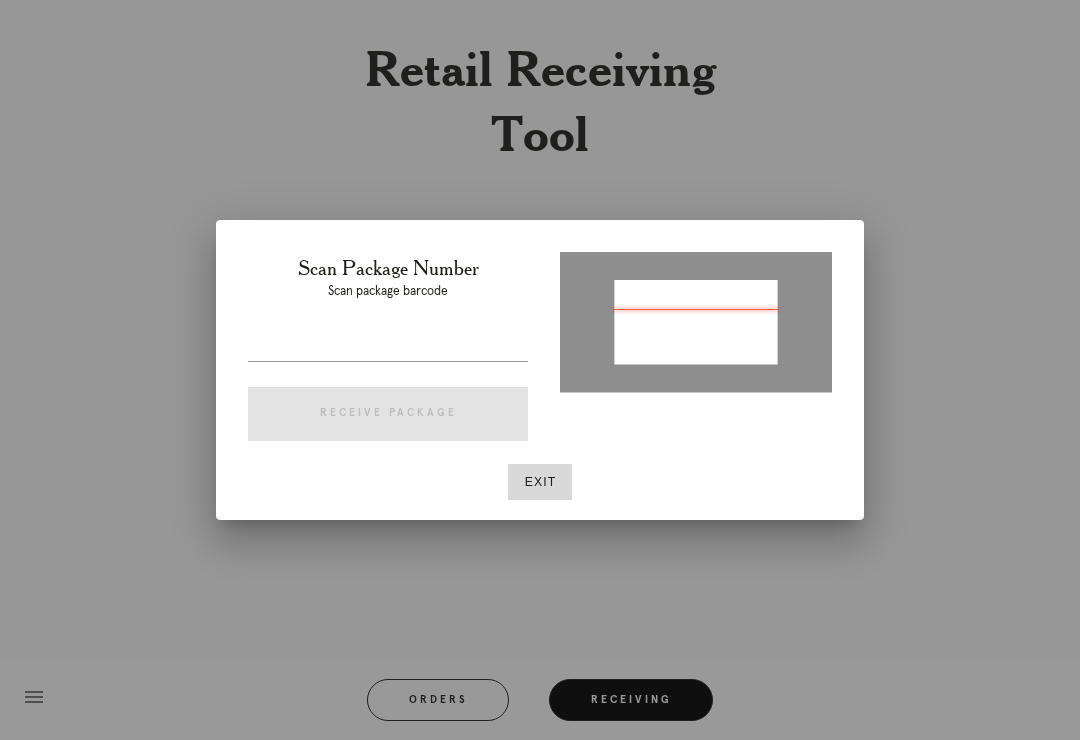 type on "P972486892519875" 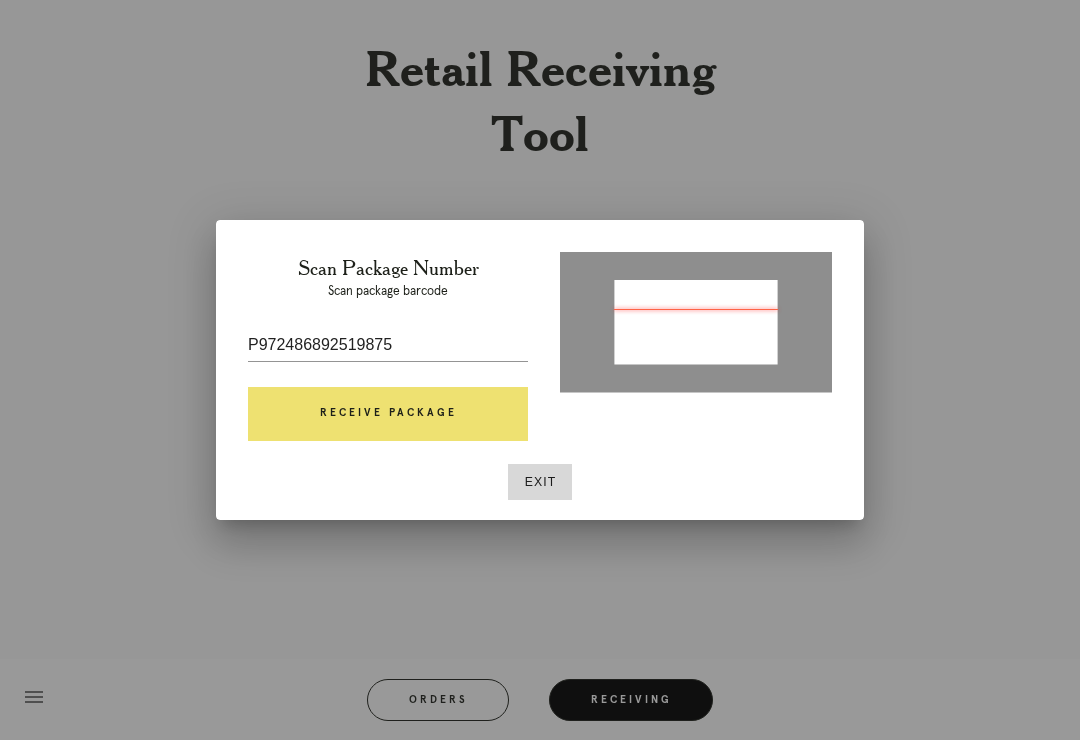 click on "Receive Package" at bounding box center (388, 414) 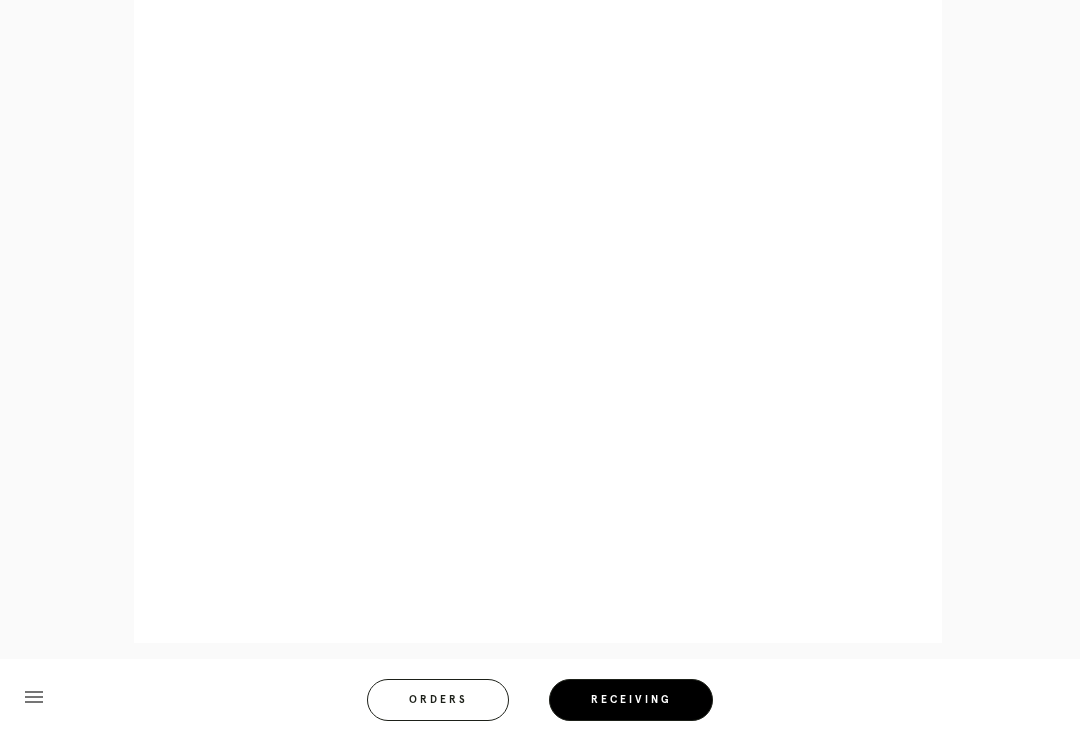 scroll, scrollTop: 858, scrollLeft: 0, axis: vertical 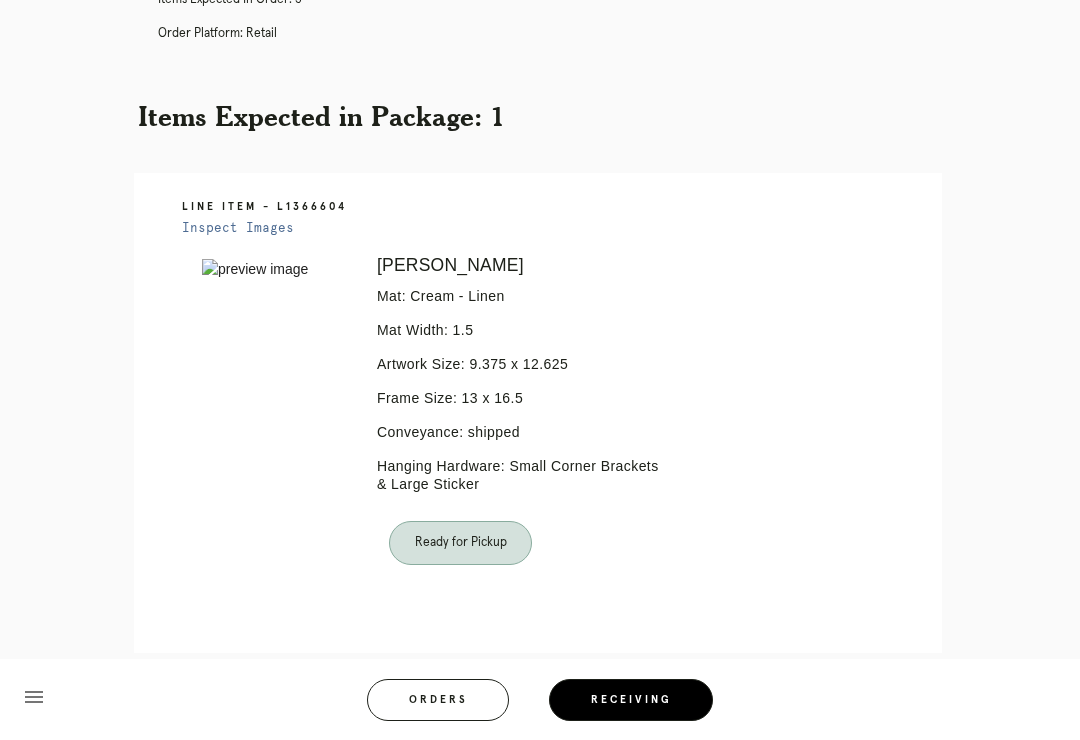 click on "Orders" at bounding box center (438, 700) 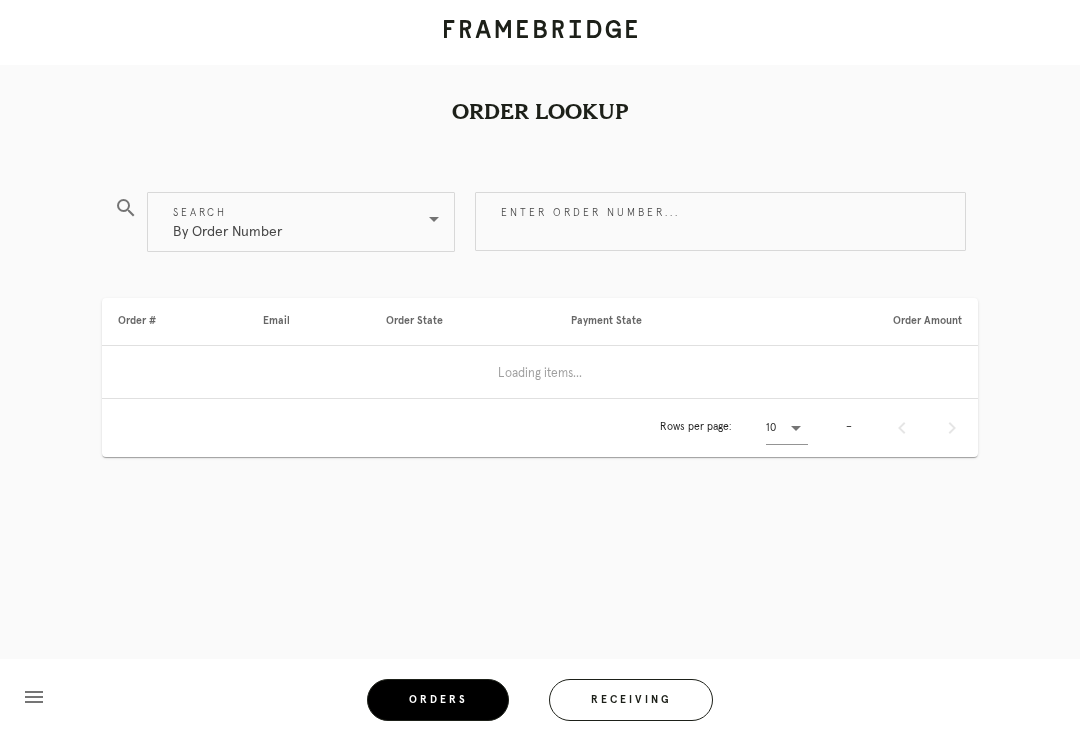 scroll, scrollTop: 0, scrollLeft: 0, axis: both 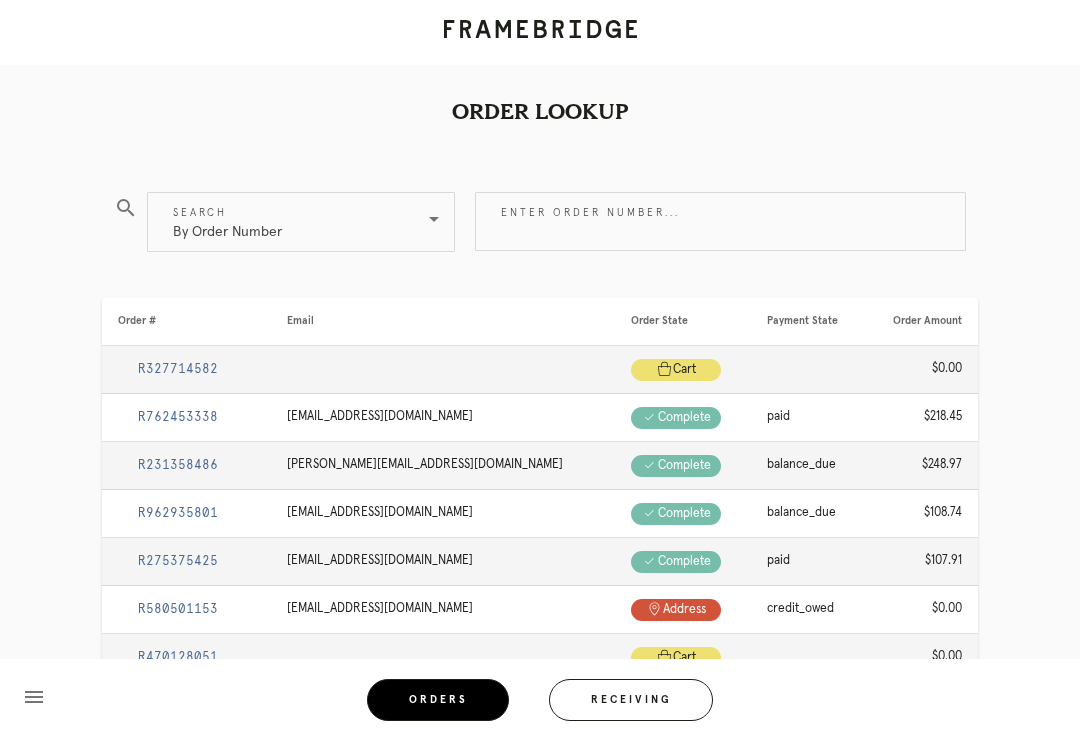 click on "Receiving" at bounding box center (631, 700) 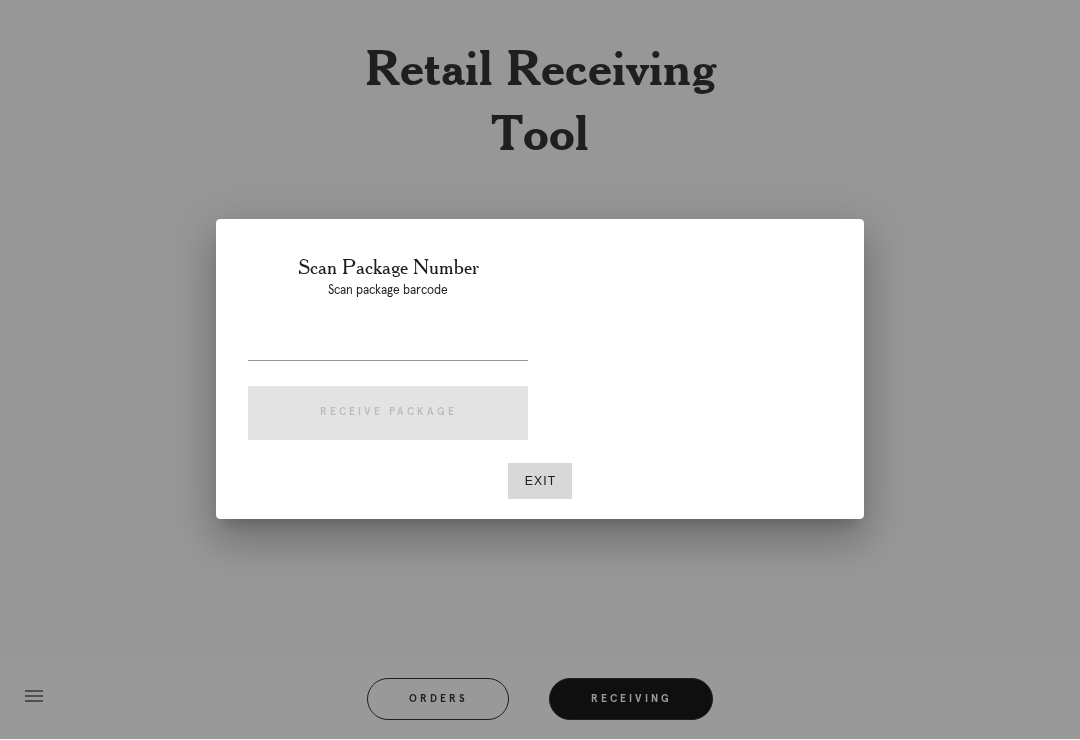 scroll, scrollTop: 31, scrollLeft: 0, axis: vertical 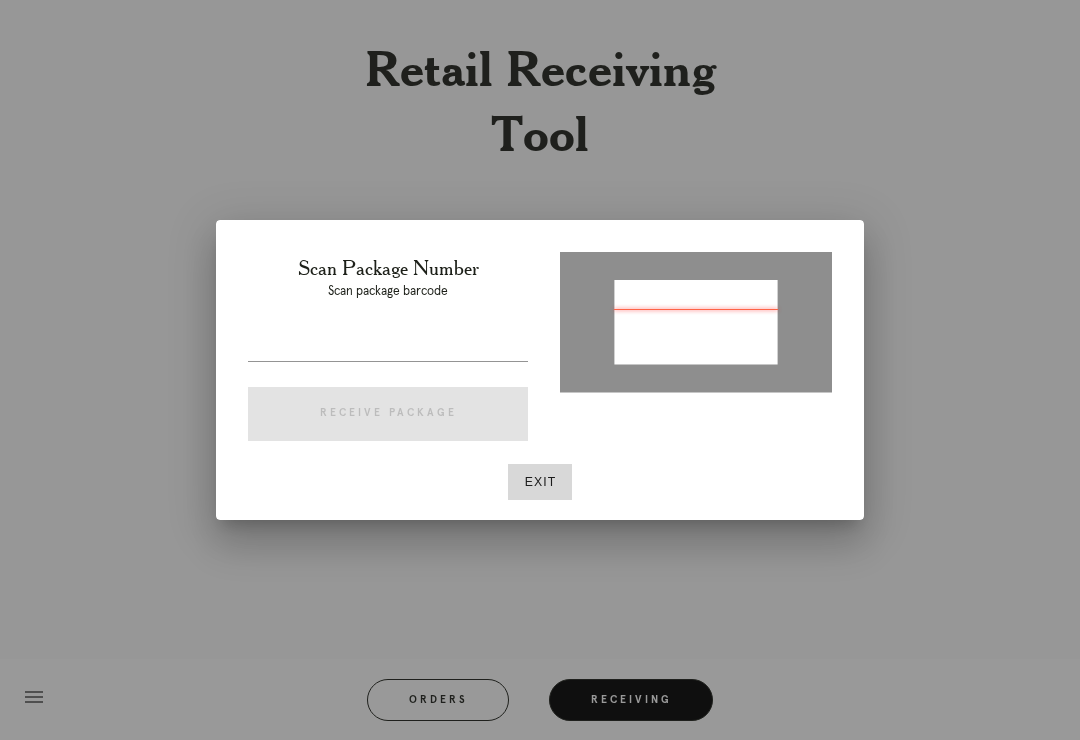 type on "P627923799302860" 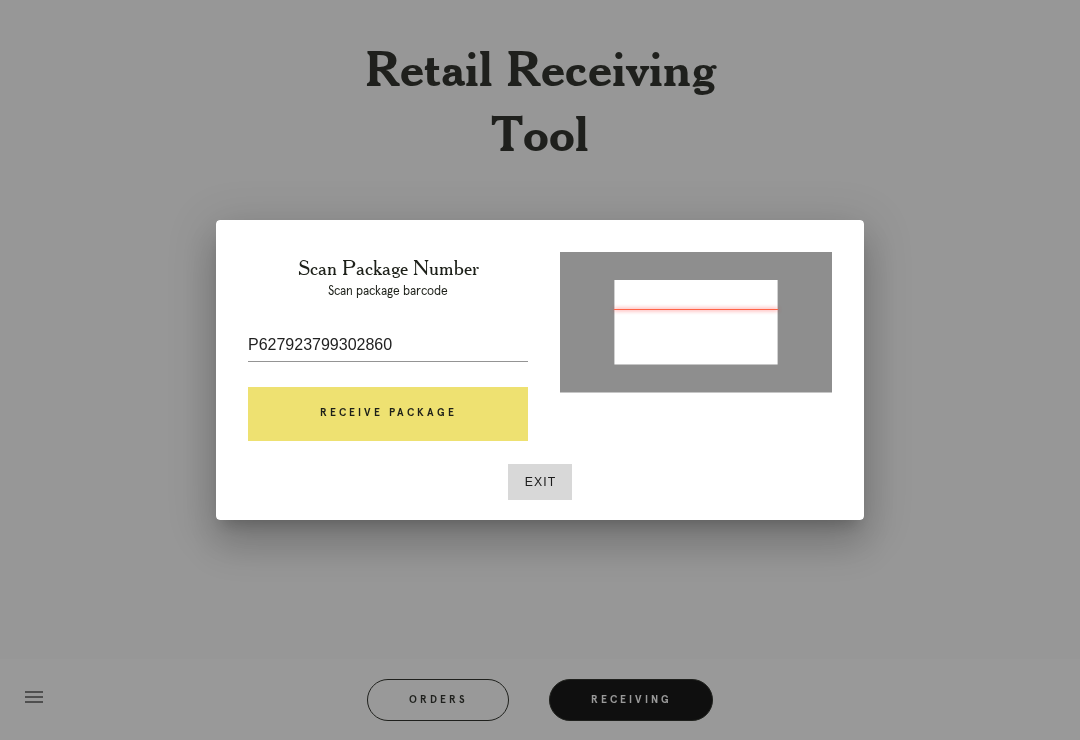 click on "Receive Package" at bounding box center [388, 414] 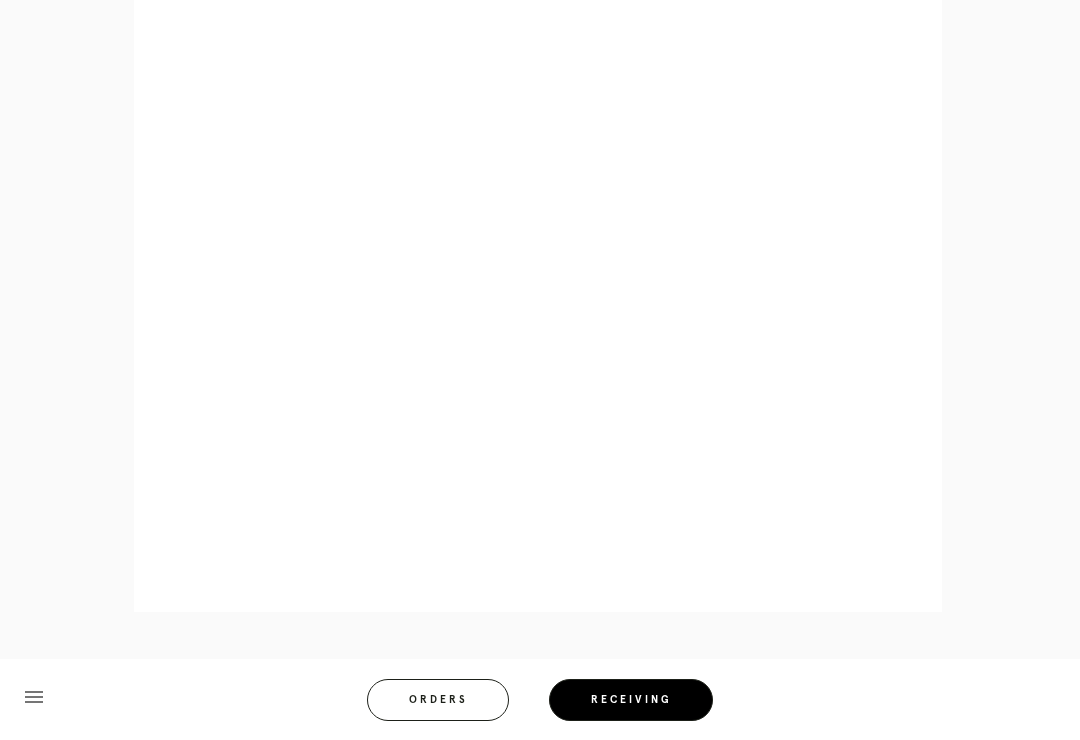 scroll, scrollTop: 858, scrollLeft: 0, axis: vertical 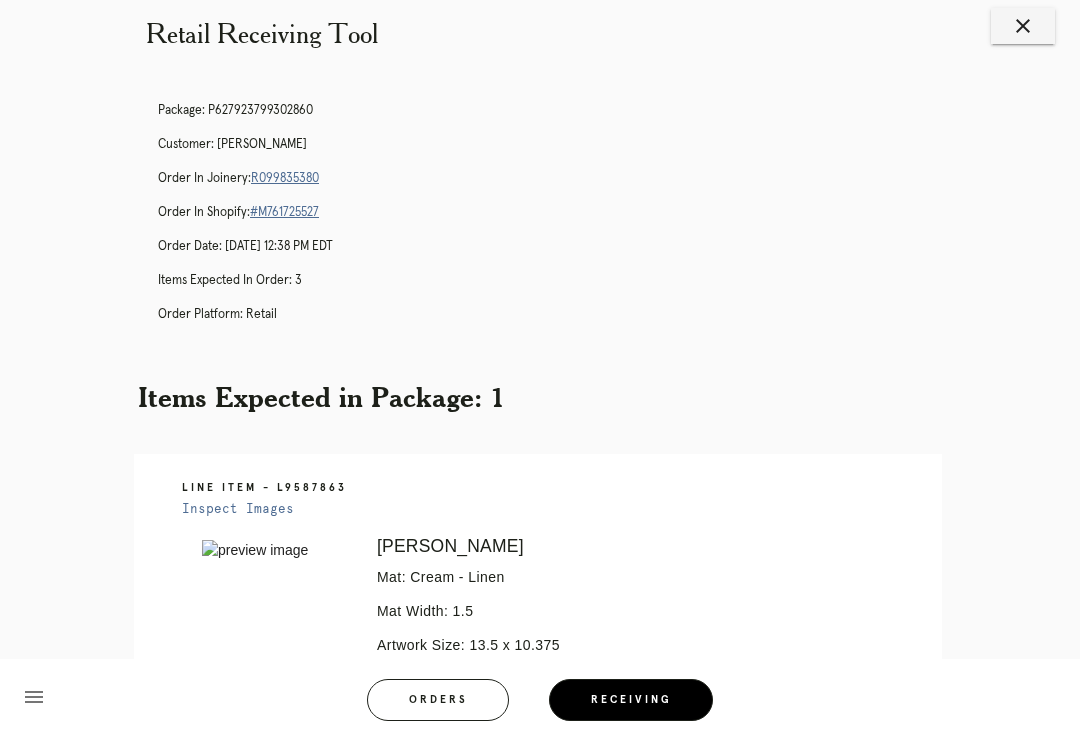 click on "Orders" at bounding box center [438, 700] 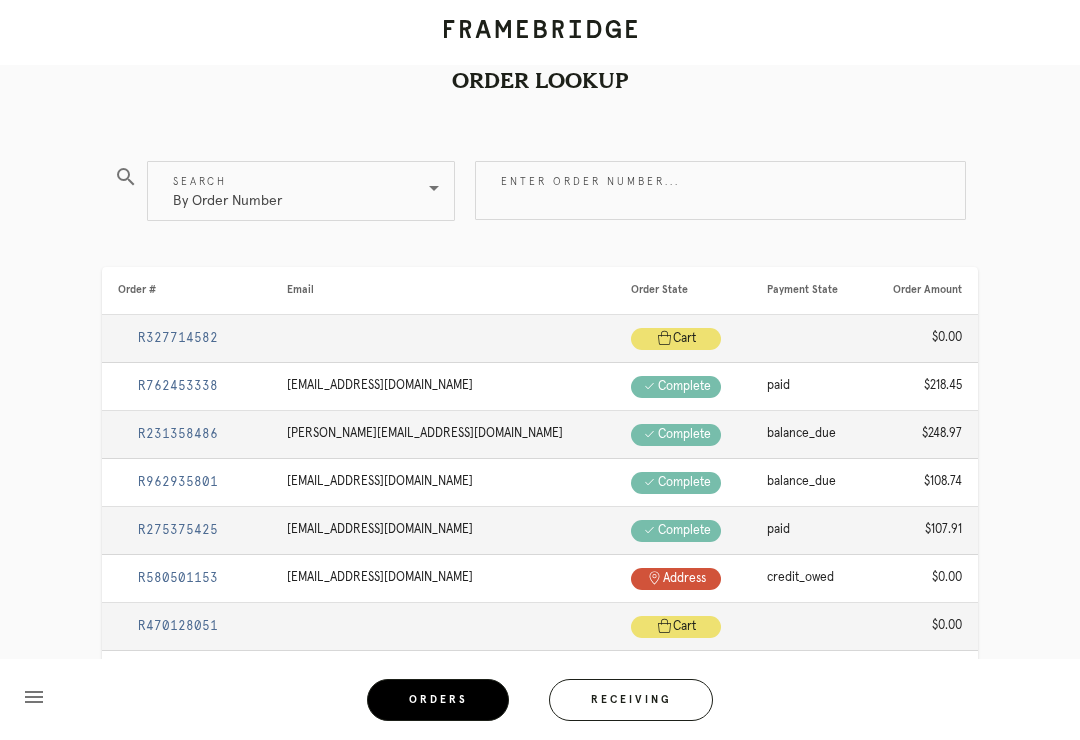 click on "Receiving" at bounding box center (631, 700) 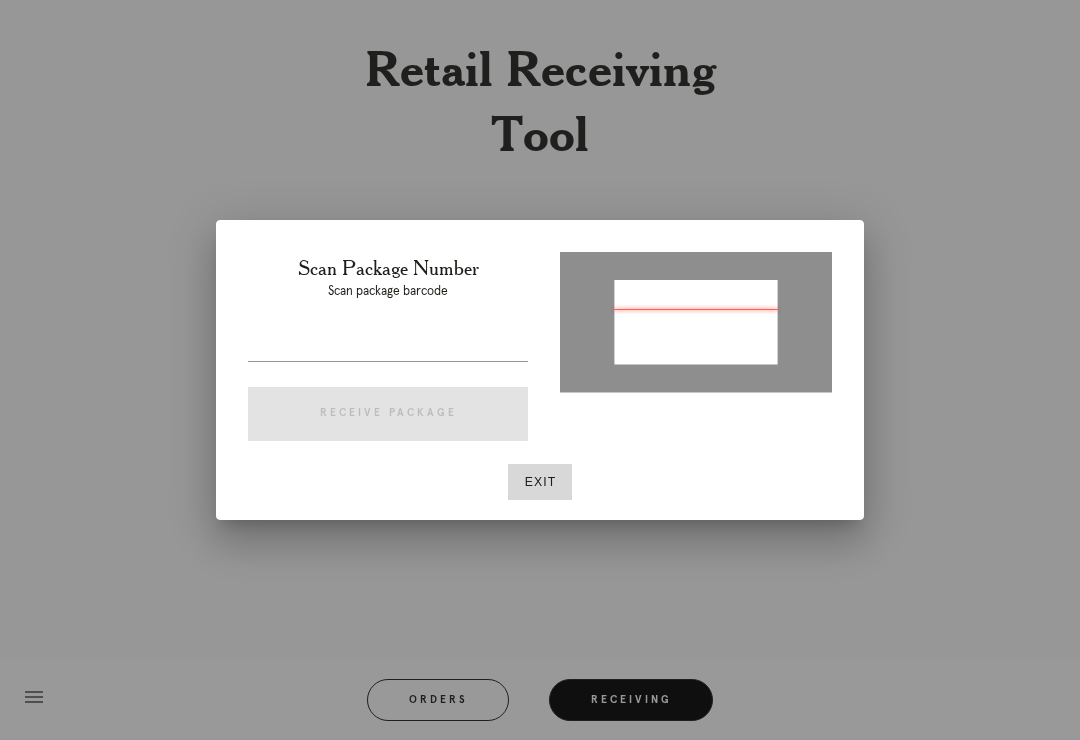 type on "P458740398125508" 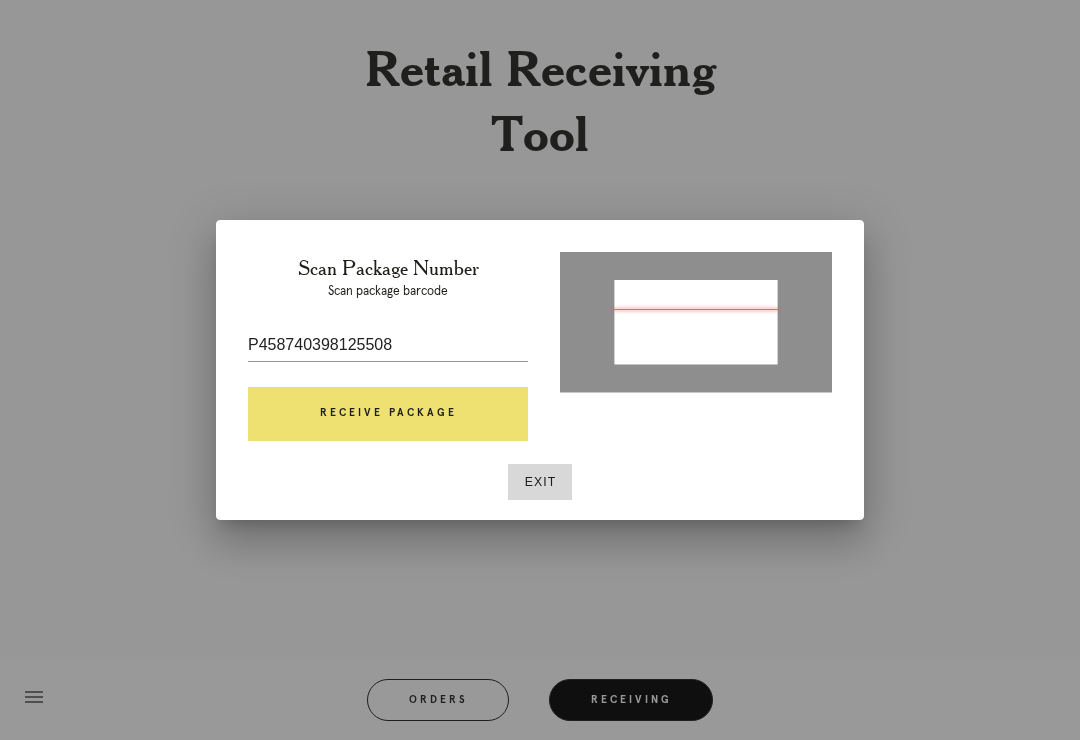 click on "Receive Package" at bounding box center [388, 414] 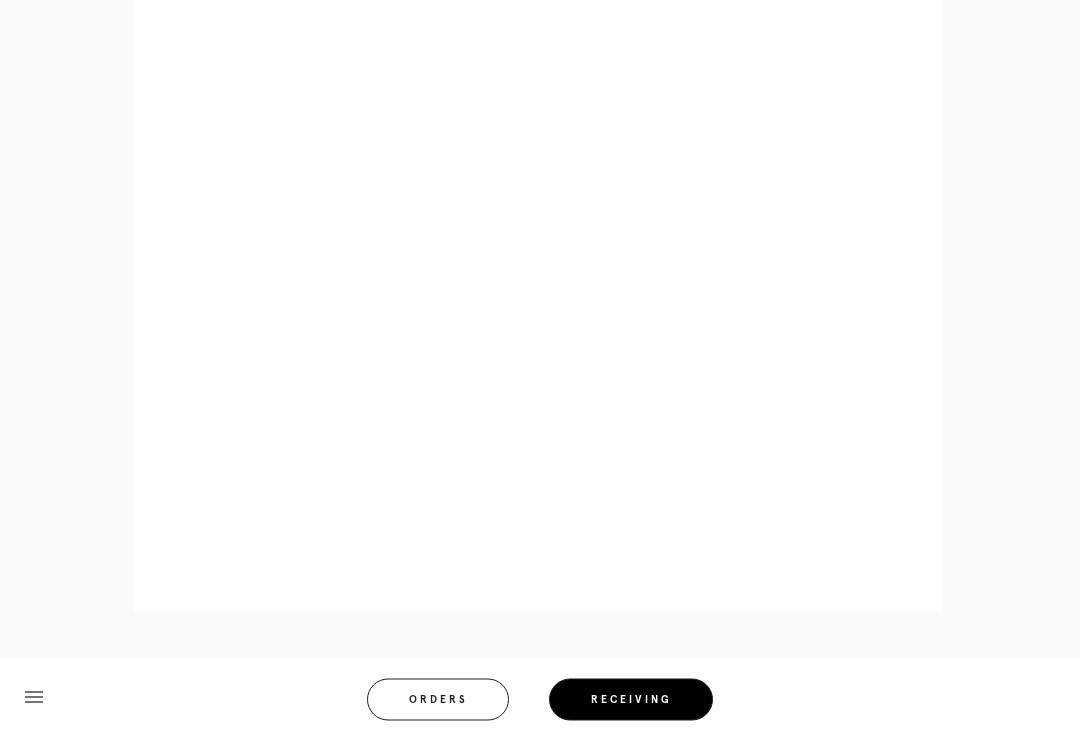 scroll, scrollTop: 946, scrollLeft: 0, axis: vertical 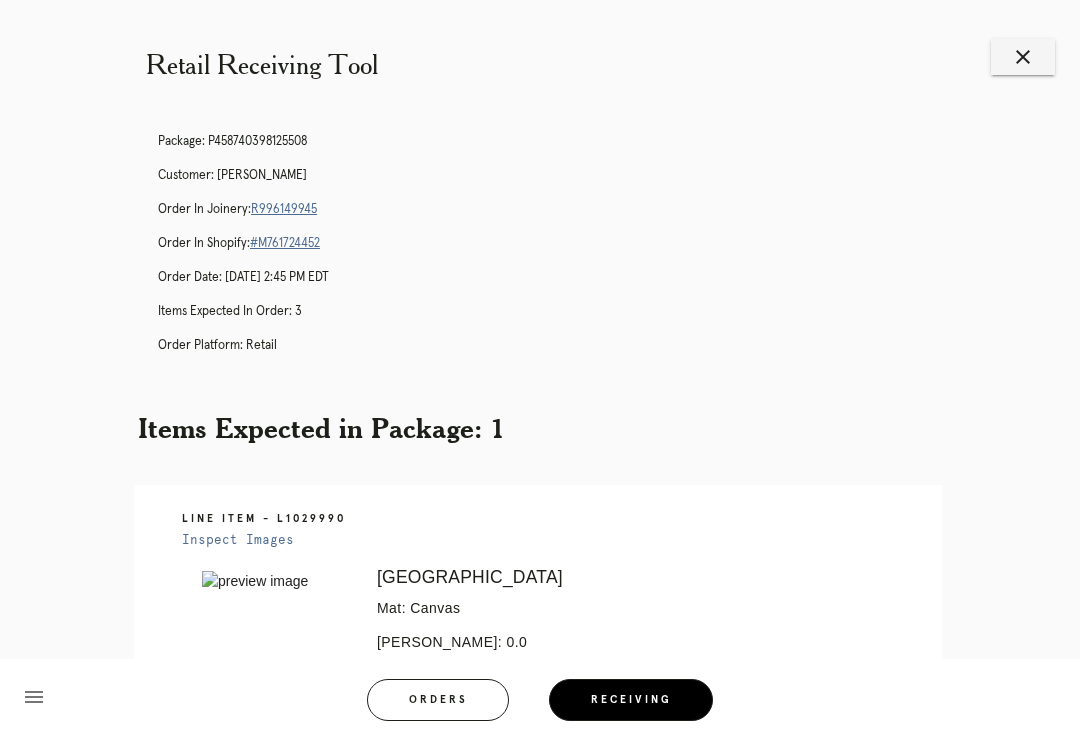 click on "Orders" at bounding box center (438, 700) 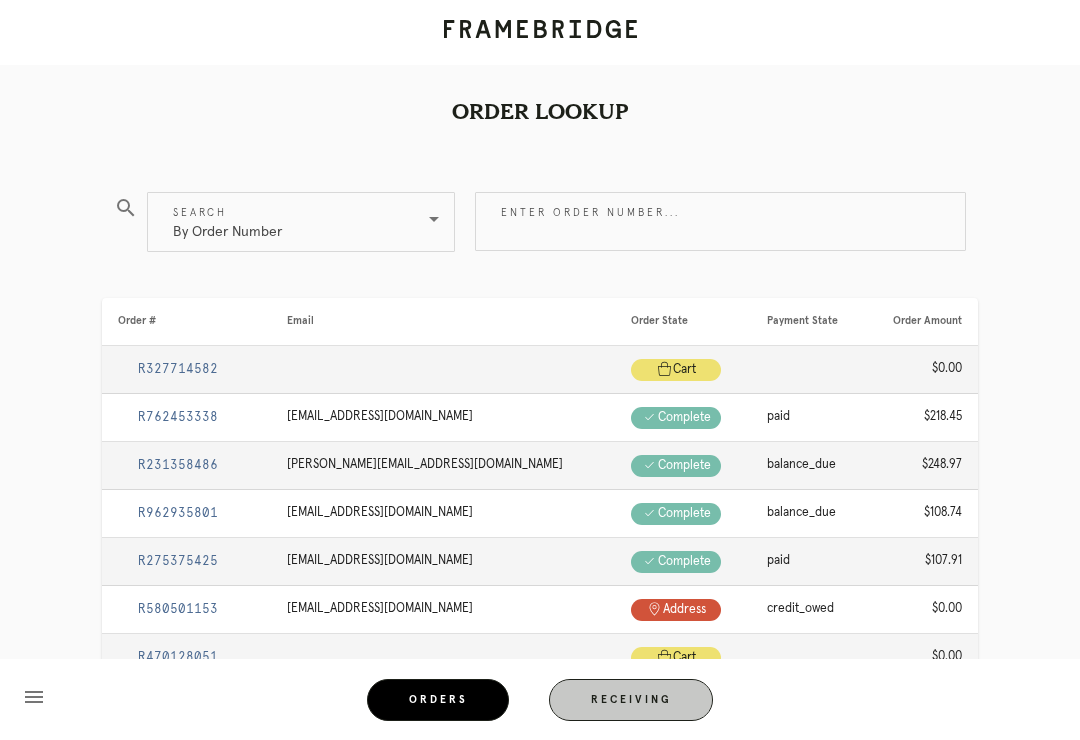 click on "Receiving" at bounding box center (631, 700) 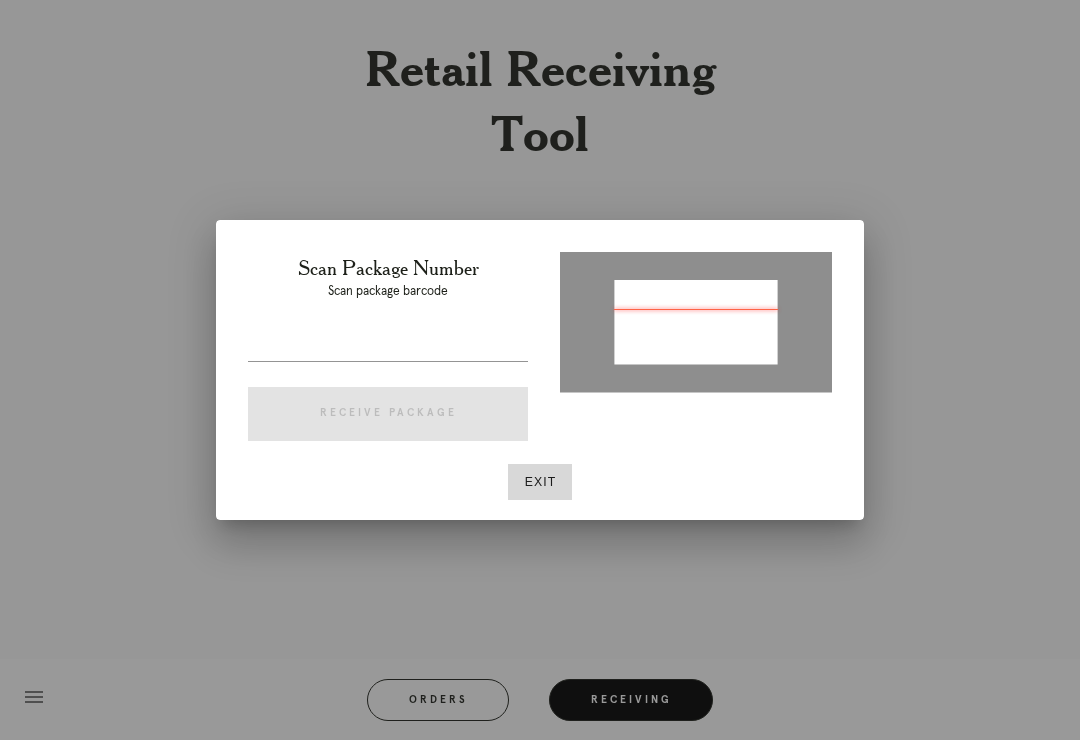 type on "P493911384554417" 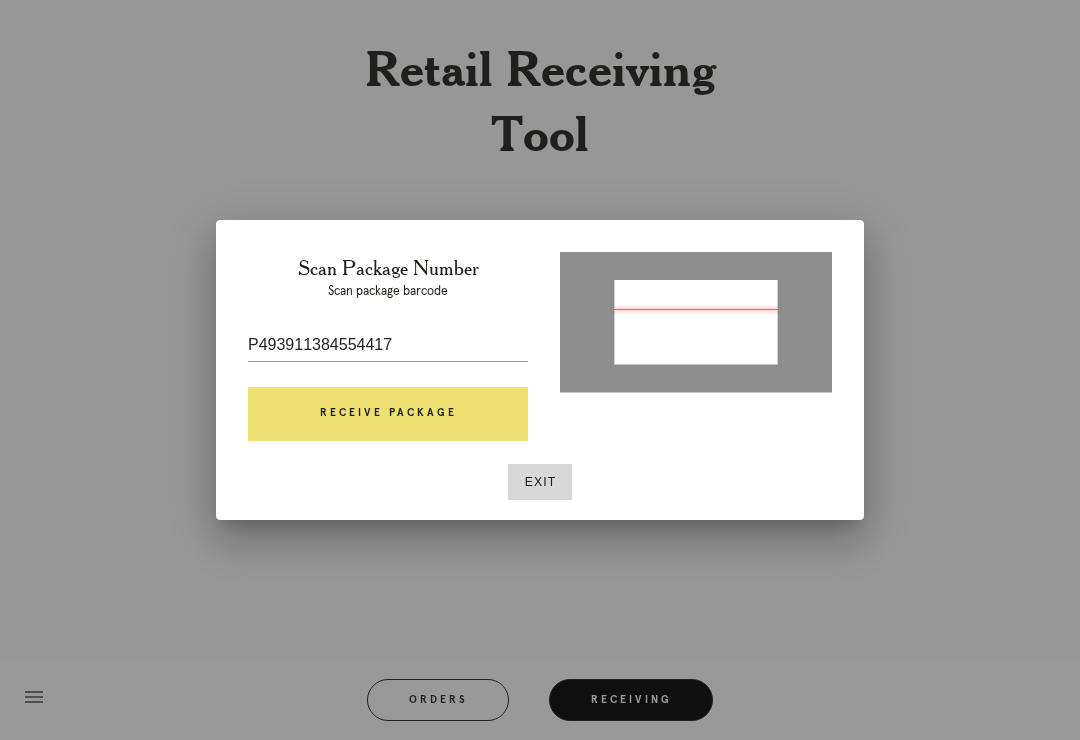 click on "Receive Package" at bounding box center (388, 414) 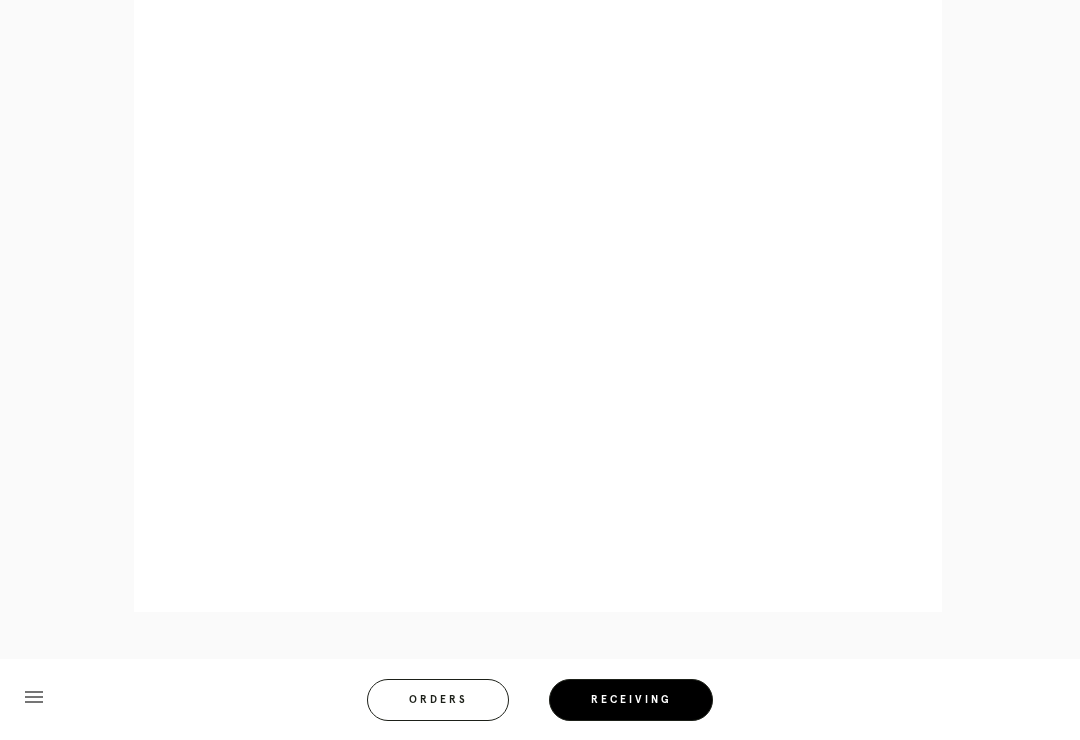scroll, scrollTop: 910, scrollLeft: 0, axis: vertical 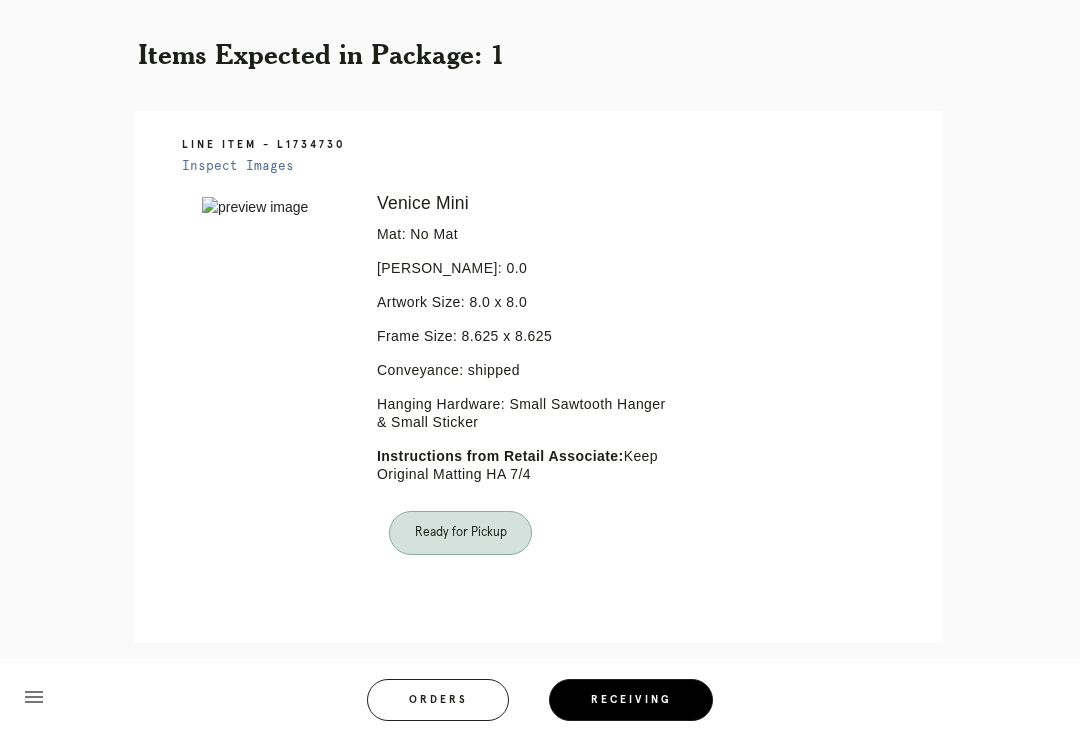 click on "Orders" at bounding box center (438, 700) 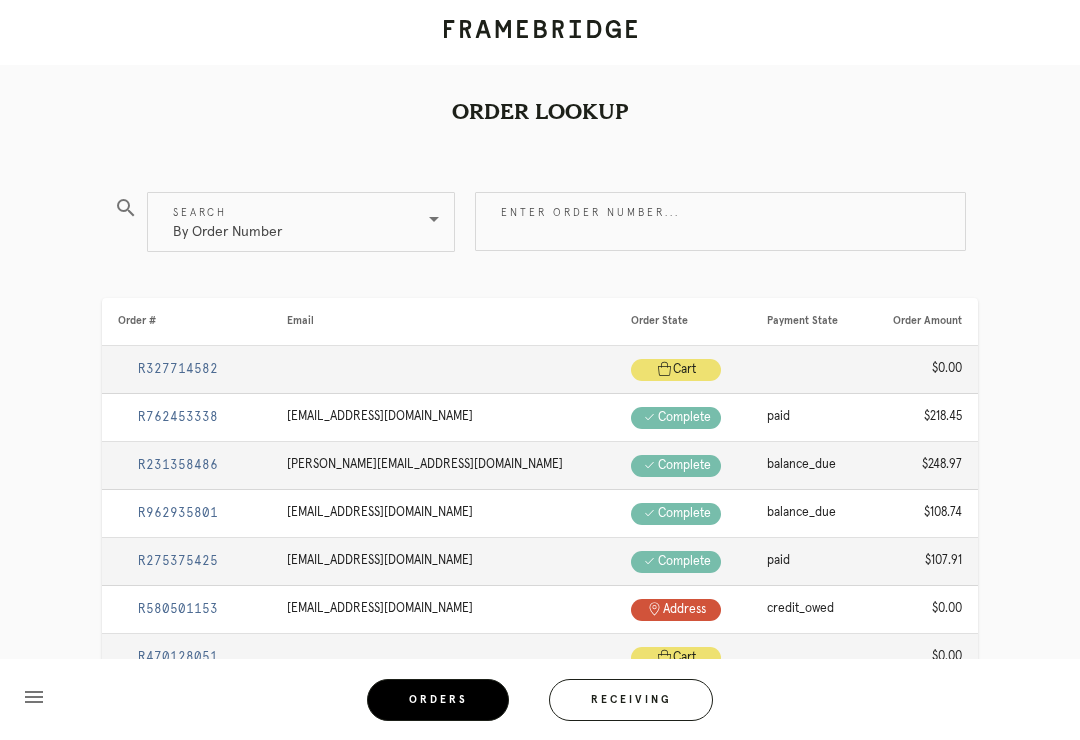 click on "Receiving" at bounding box center [631, 700] 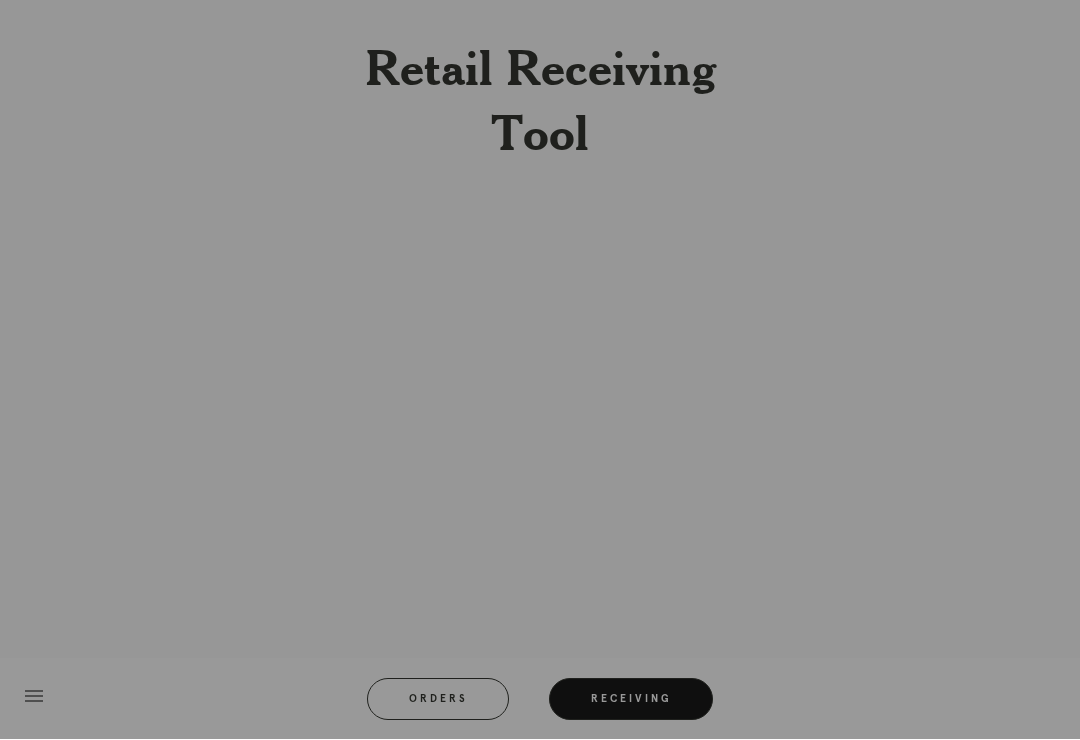 scroll, scrollTop: 31, scrollLeft: 0, axis: vertical 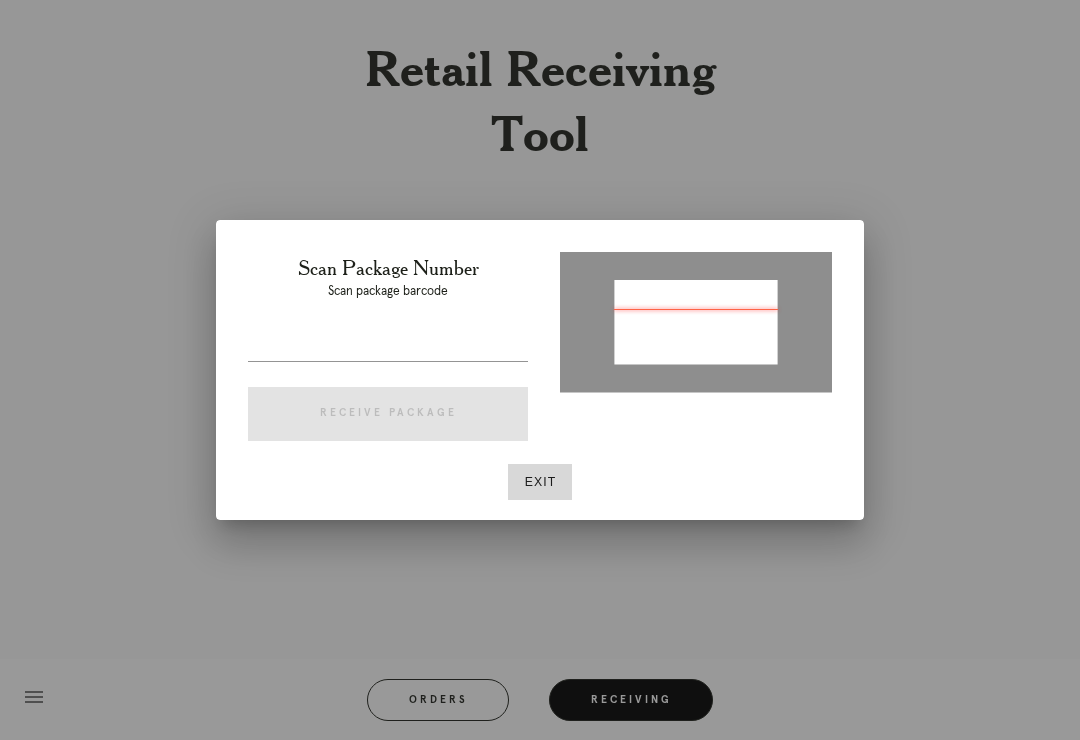 type on "P409885097467578" 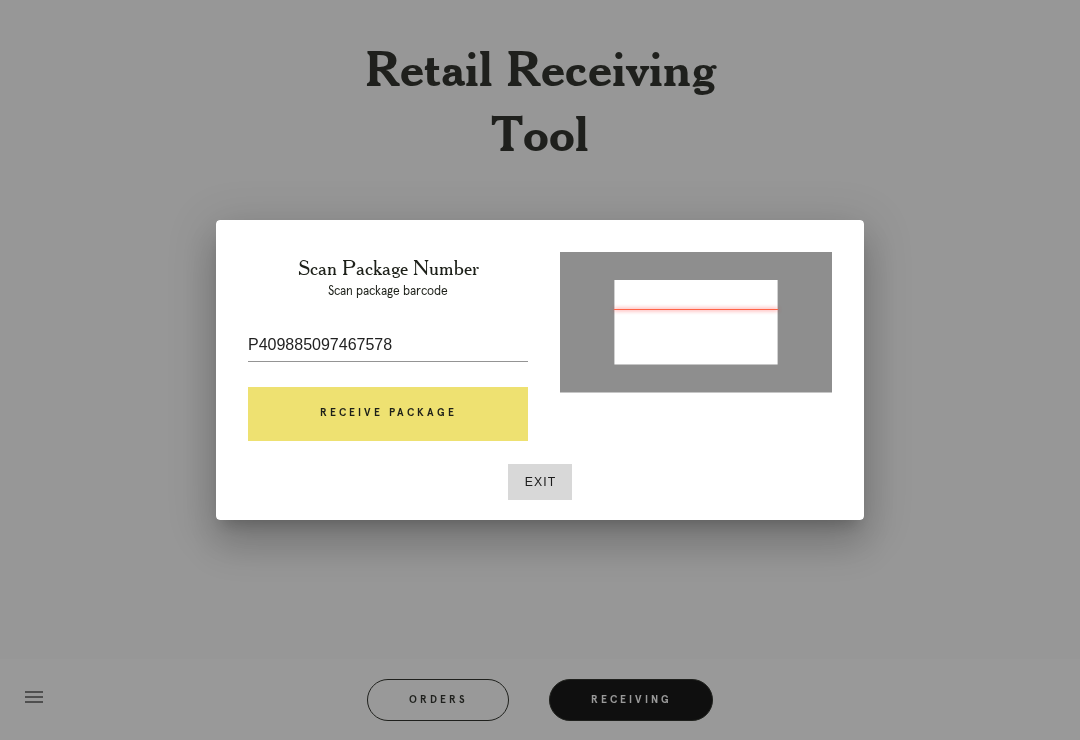 click on "Receive Package" at bounding box center [388, 414] 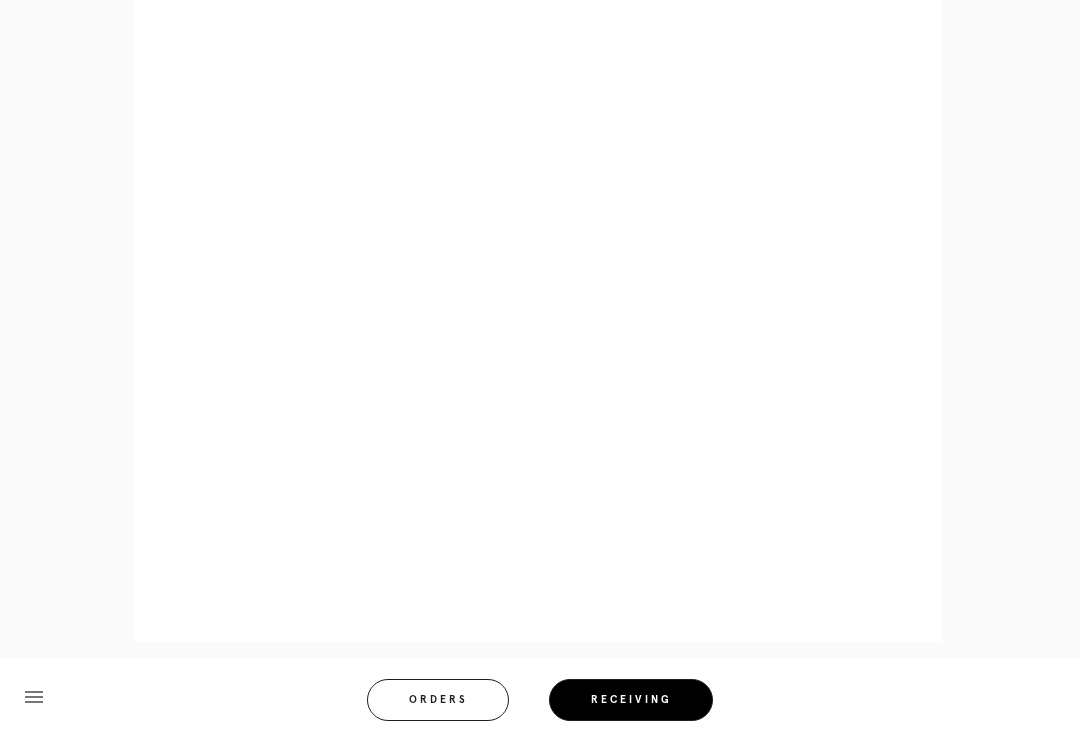 scroll, scrollTop: 993, scrollLeft: 0, axis: vertical 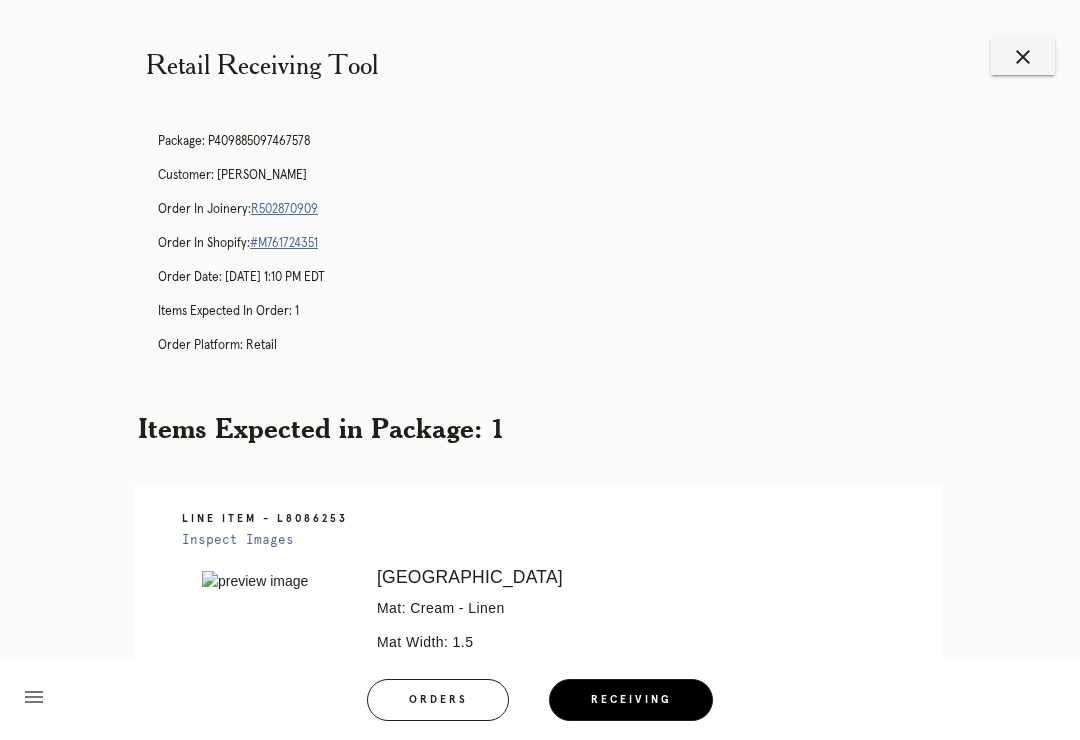 click on "Package: P409885097467578   Customer: [PERSON_NAME]
Order in Joinery:
R502870909
Order in Shopify:
#M761724351
Order Date:
[DATE]  1:10 PM EDT
Items Expected in Order: 1   Order Platform: retail" at bounding box center [560, 252] 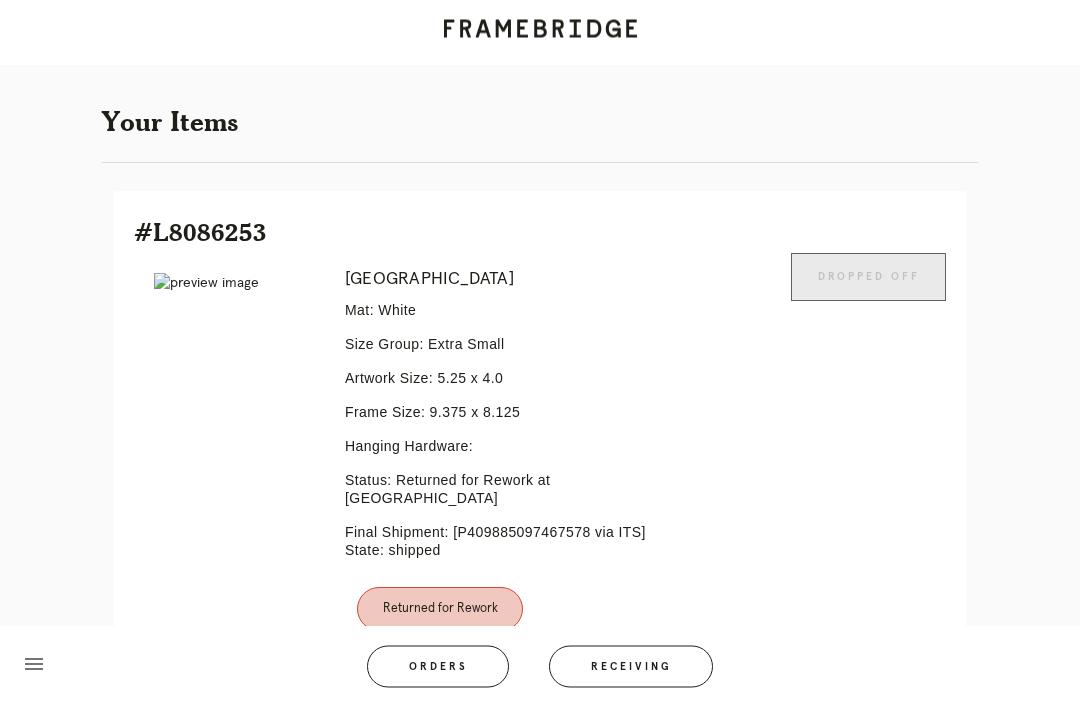 scroll, scrollTop: 446, scrollLeft: 0, axis: vertical 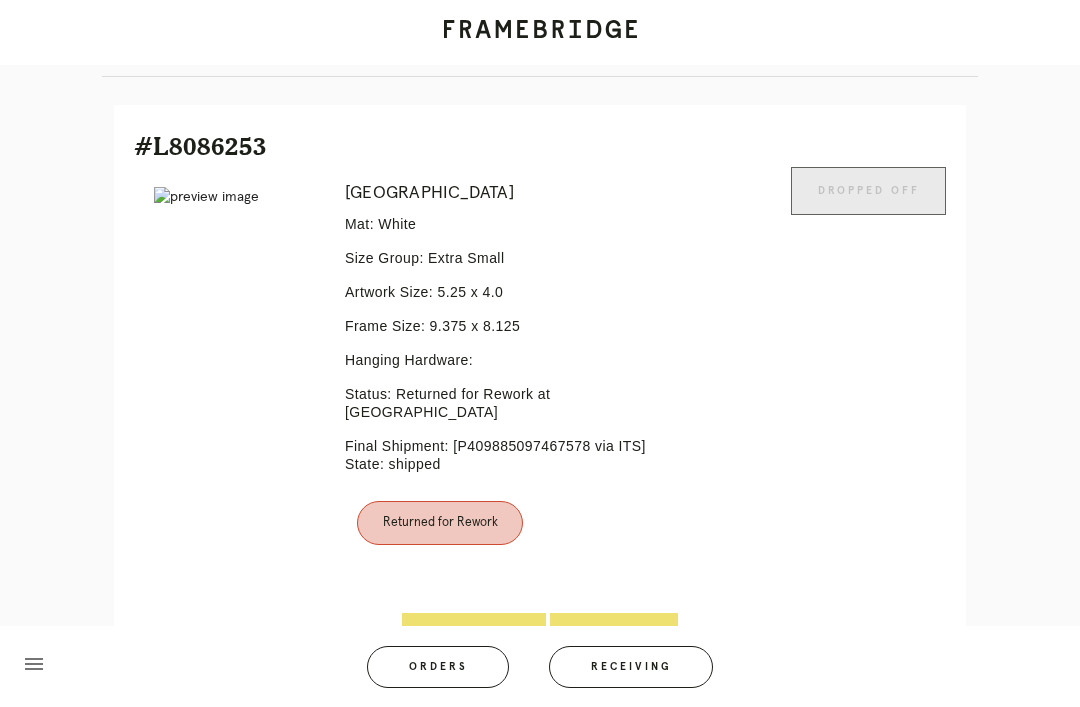 click on "Line Item" at bounding box center [614, 637] 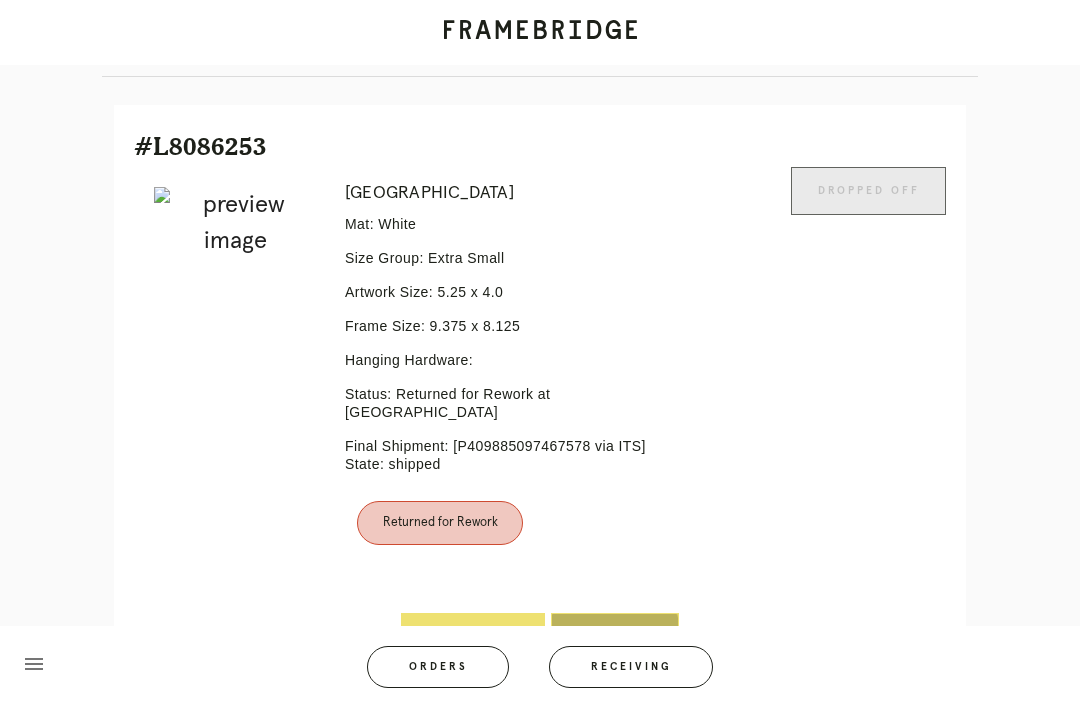 scroll, scrollTop: 0, scrollLeft: 0, axis: both 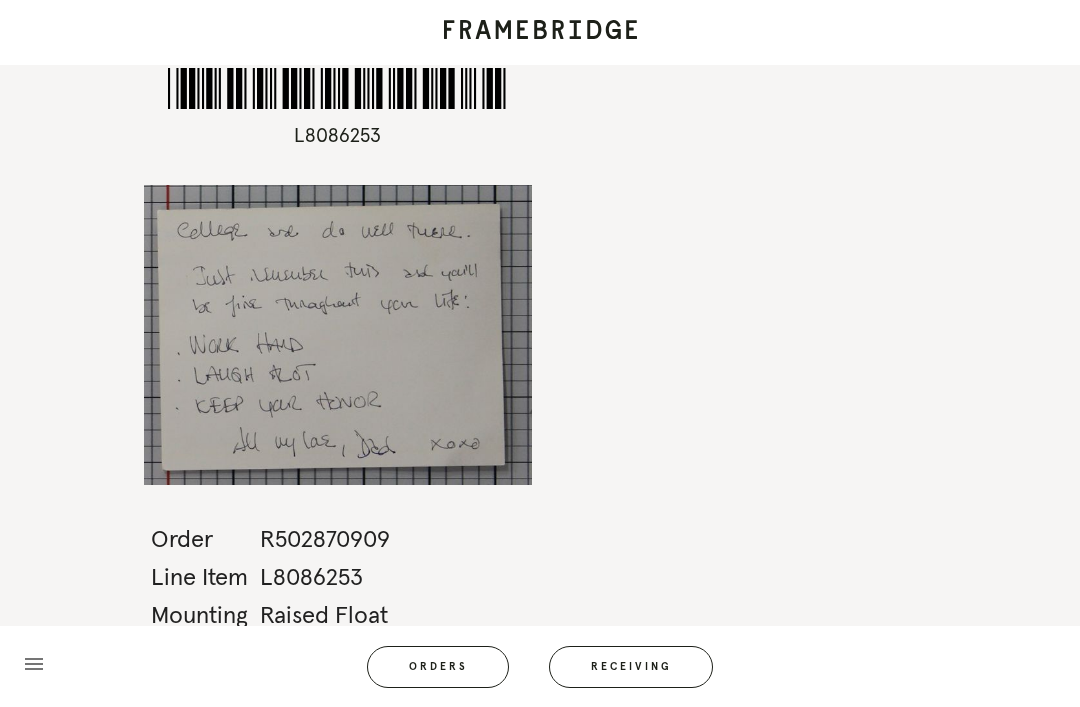 click on "Orders" at bounding box center [438, 667] 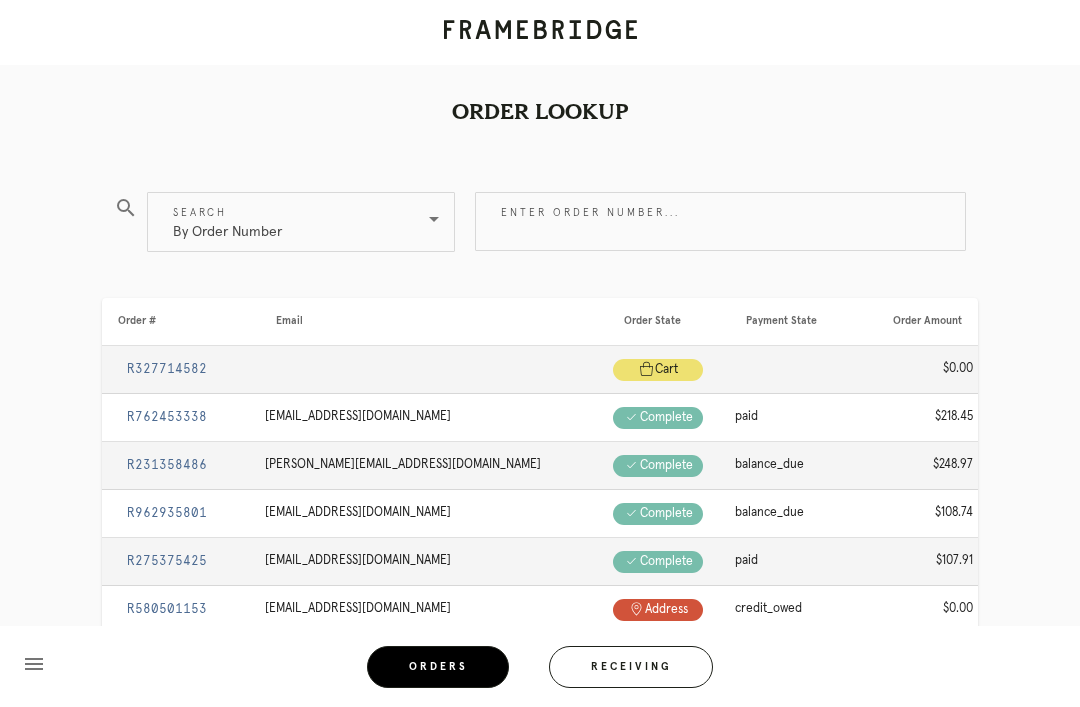 click on "Receiving" at bounding box center [631, 667] 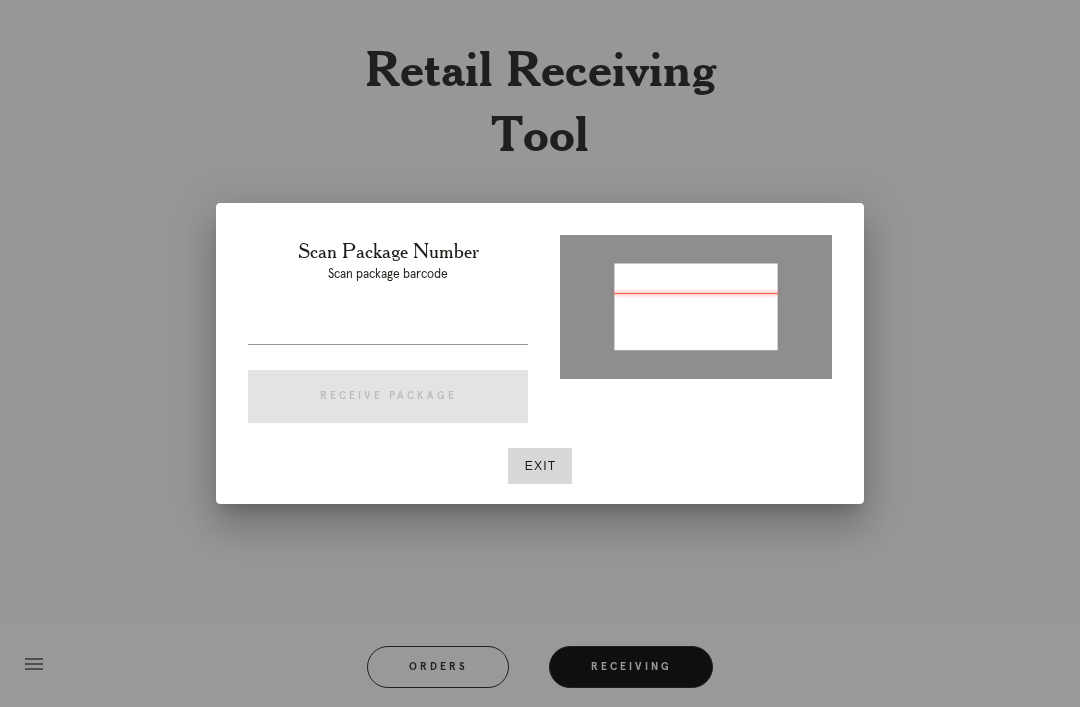 type on "P200359394821922" 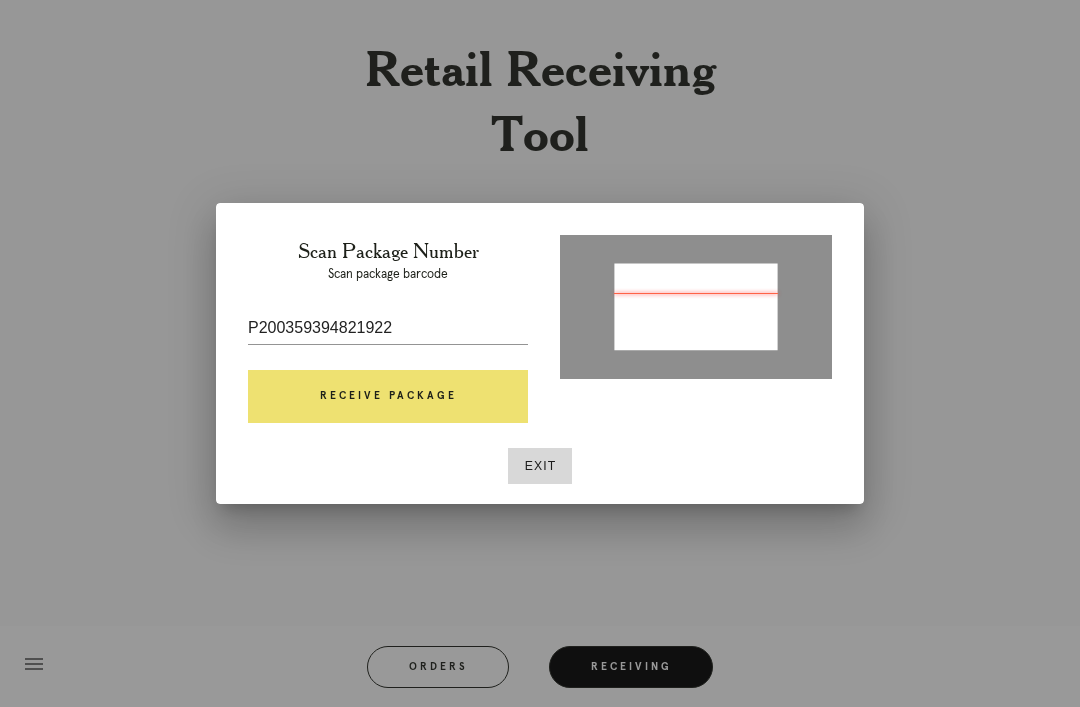click on "Receive Package" at bounding box center [388, 397] 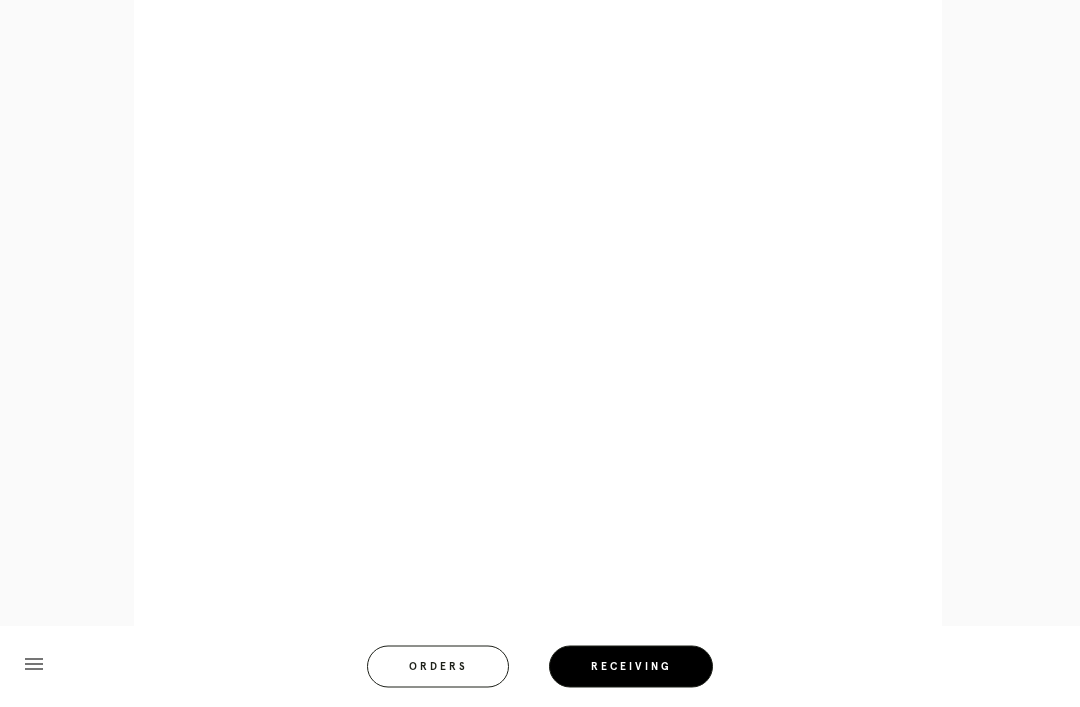 scroll, scrollTop: 1266, scrollLeft: 0, axis: vertical 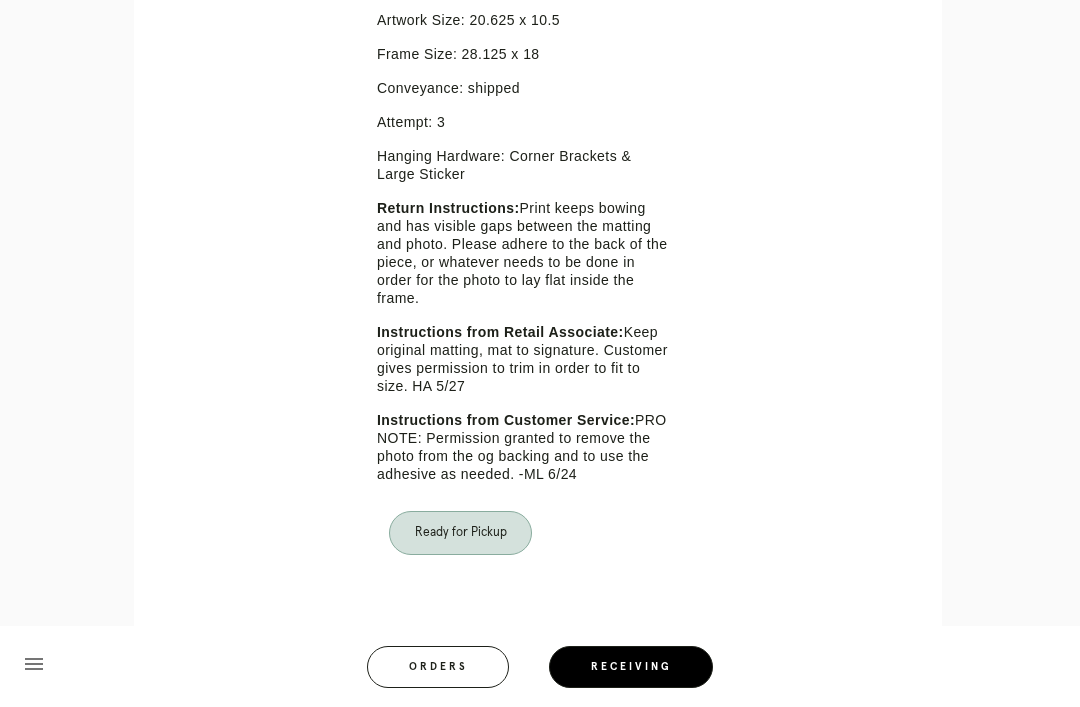 click on "Retail Receiving Tool   close   Package: P200359394821922   Customer: Sharon McClymonds
Order in Joinery:
R090138820
Order in Shopify:
#M761698470
Order Date:
05/27/2025  1:12 PM EDT
Items Expected in Order: 1   Order Platform: retail     Items Expected in Package:  1
Line Item - L8041790
Inspect Images
Error retreiving frame spec #9626887
Giza
HOLIDAY
Mat: Dove White
Accent Mat: Red
Mat Width: 2.8125
Artwork Size:
20.625
x
10.5
Frame Size:
28.125
x
18
Conveyance: shipped
Attempt: 3
Hanging Hardware: Corner Brackets & Large Sticker
Return Instructions: Instructions from Retail Associate: Instructions from Customer Service:" at bounding box center (540, 27) 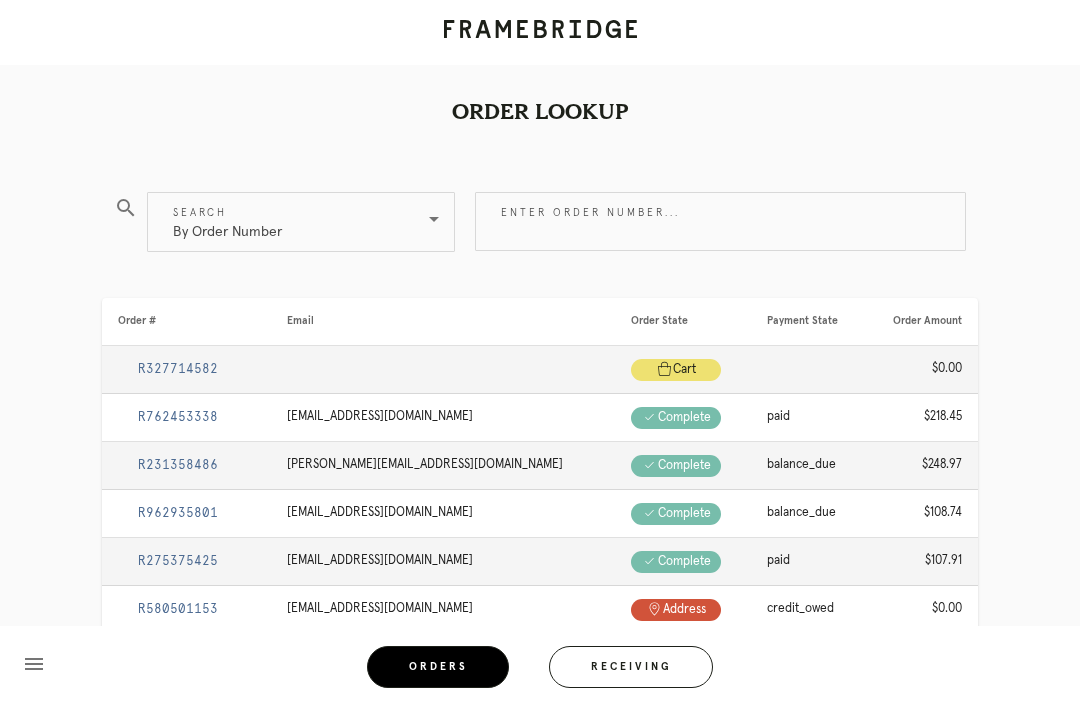 click on "Receiving" at bounding box center (631, 667) 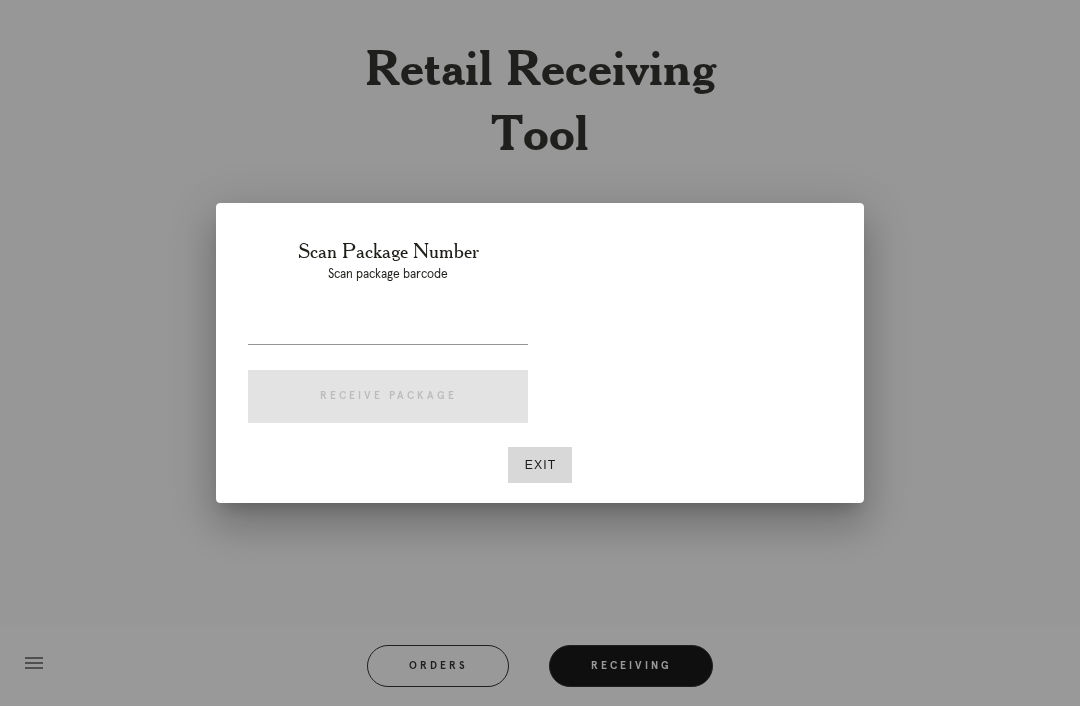 scroll, scrollTop: 64, scrollLeft: 0, axis: vertical 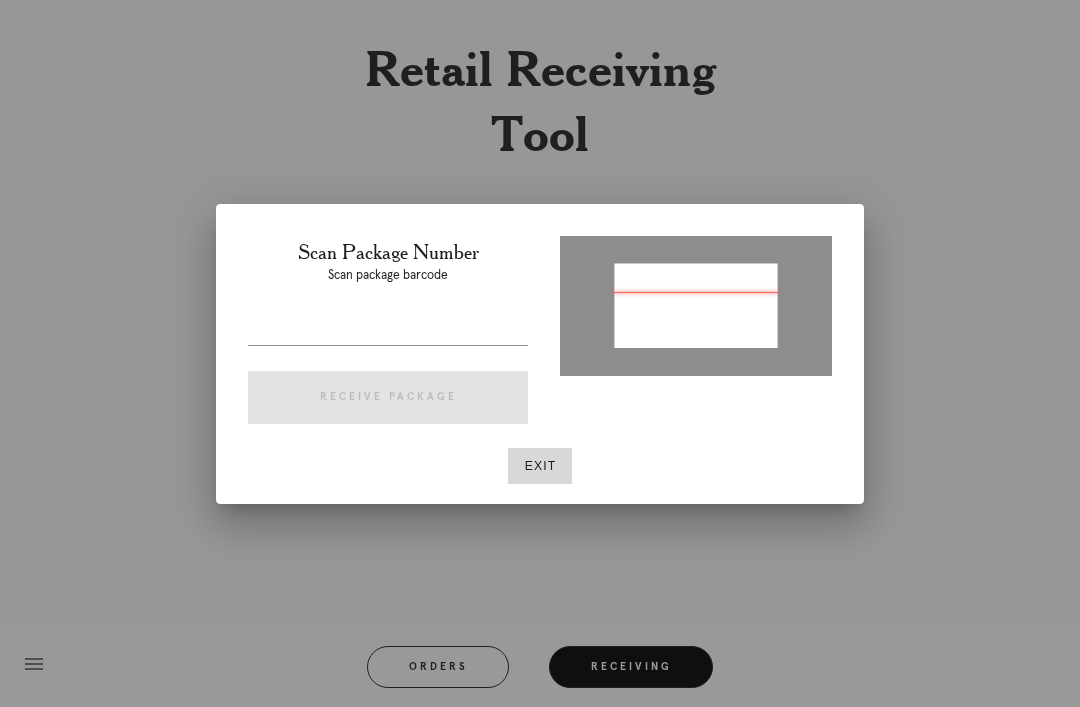 type on "P252463247031856" 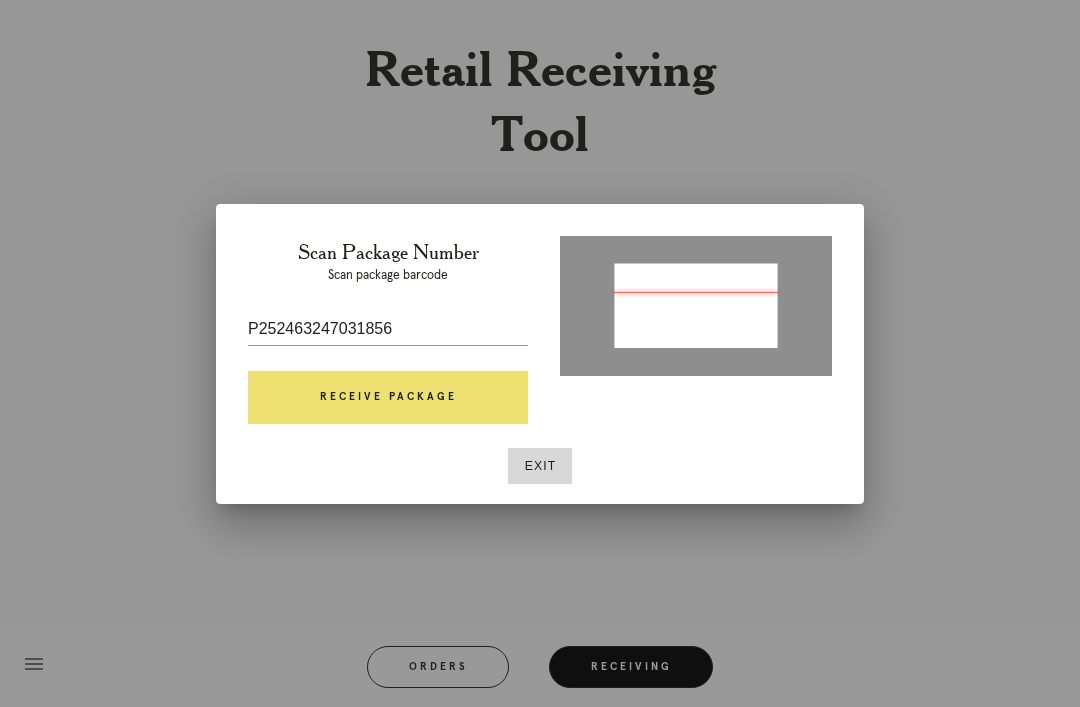click on "Receive Package" at bounding box center (388, 398) 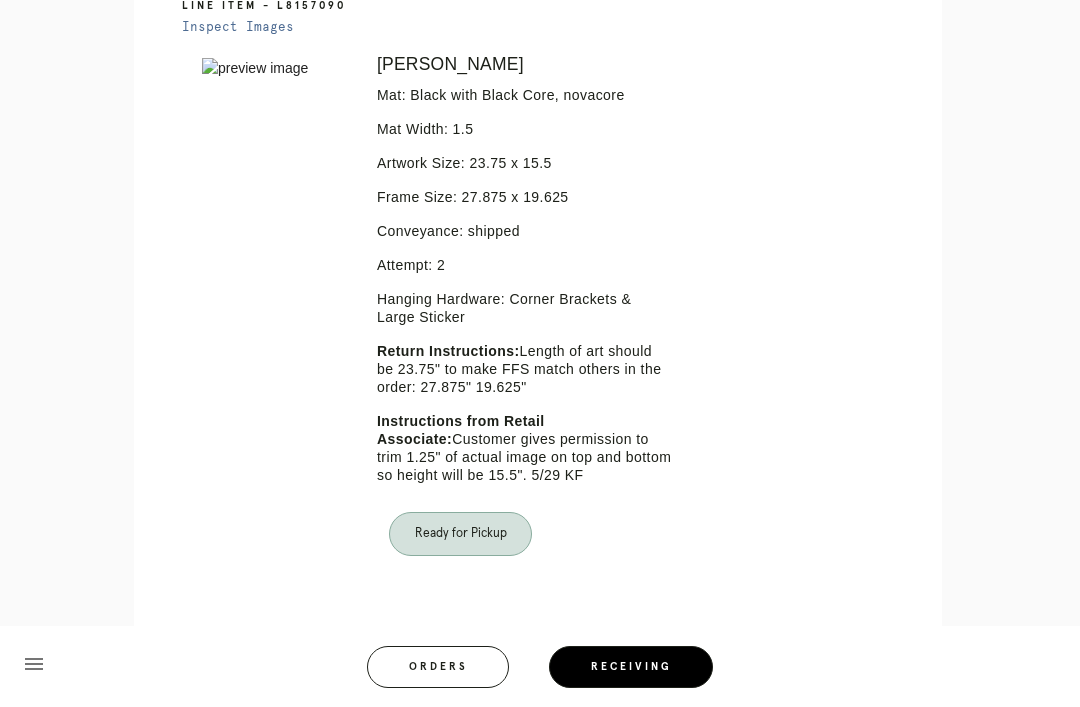 scroll, scrollTop: 548, scrollLeft: 0, axis: vertical 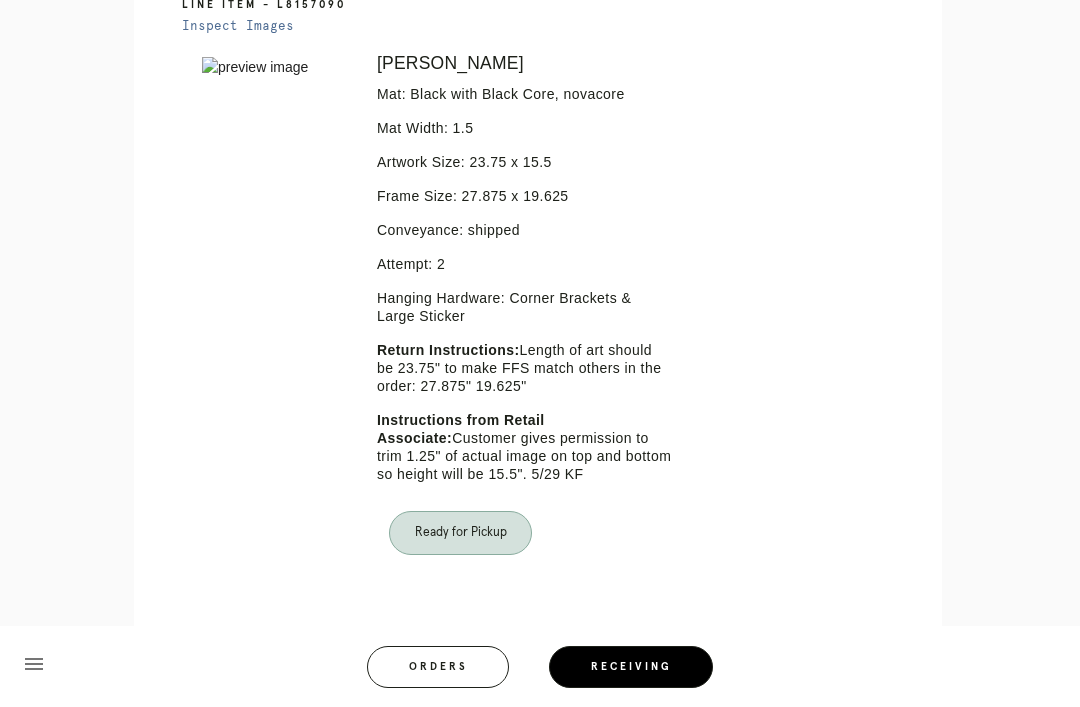 click on "Orders" at bounding box center (438, 667) 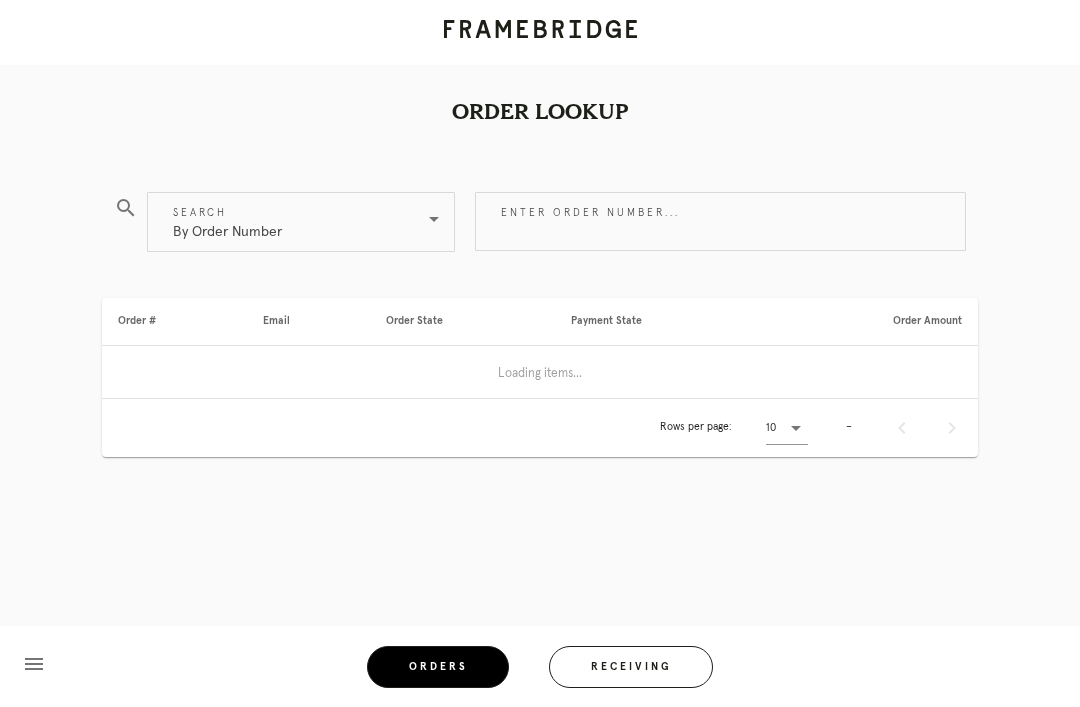 click on "Receiving" at bounding box center [631, 667] 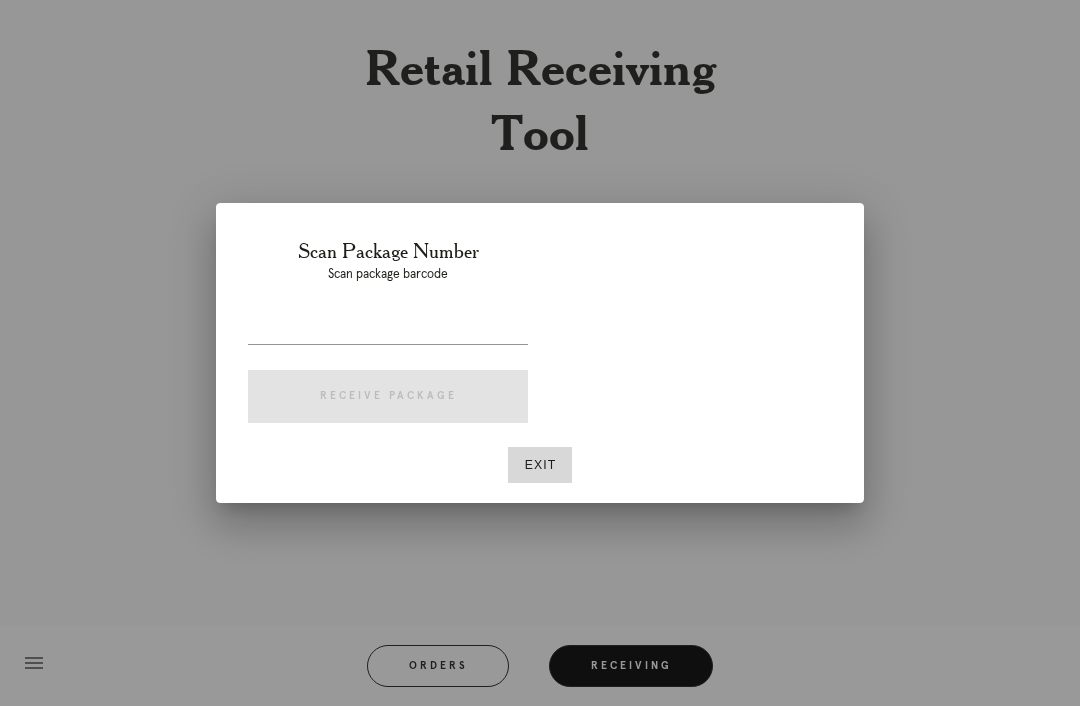 scroll, scrollTop: 64, scrollLeft: 0, axis: vertical 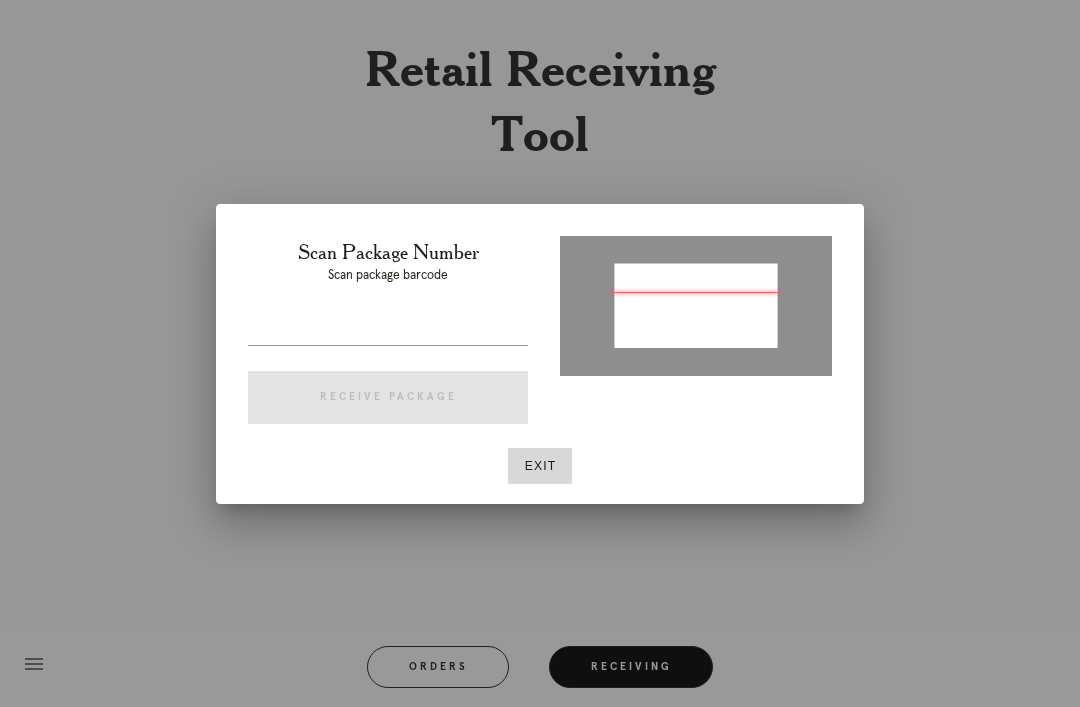 type on "P718576587994965" 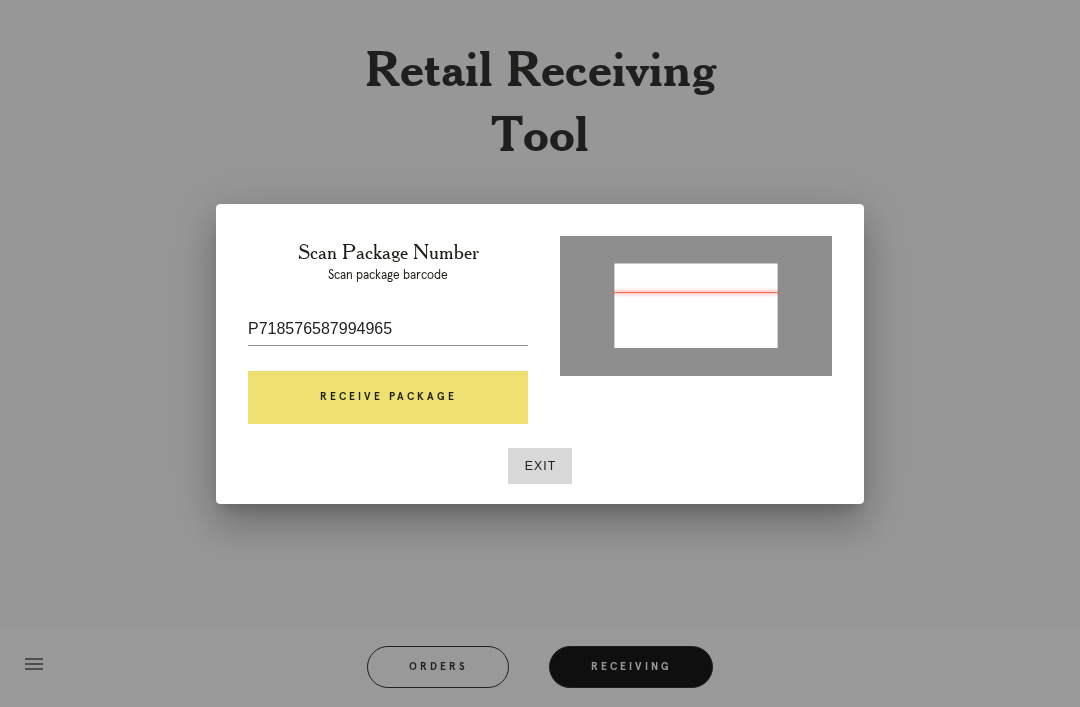 click on "Receive Package" at bounding box center [388, 398] 